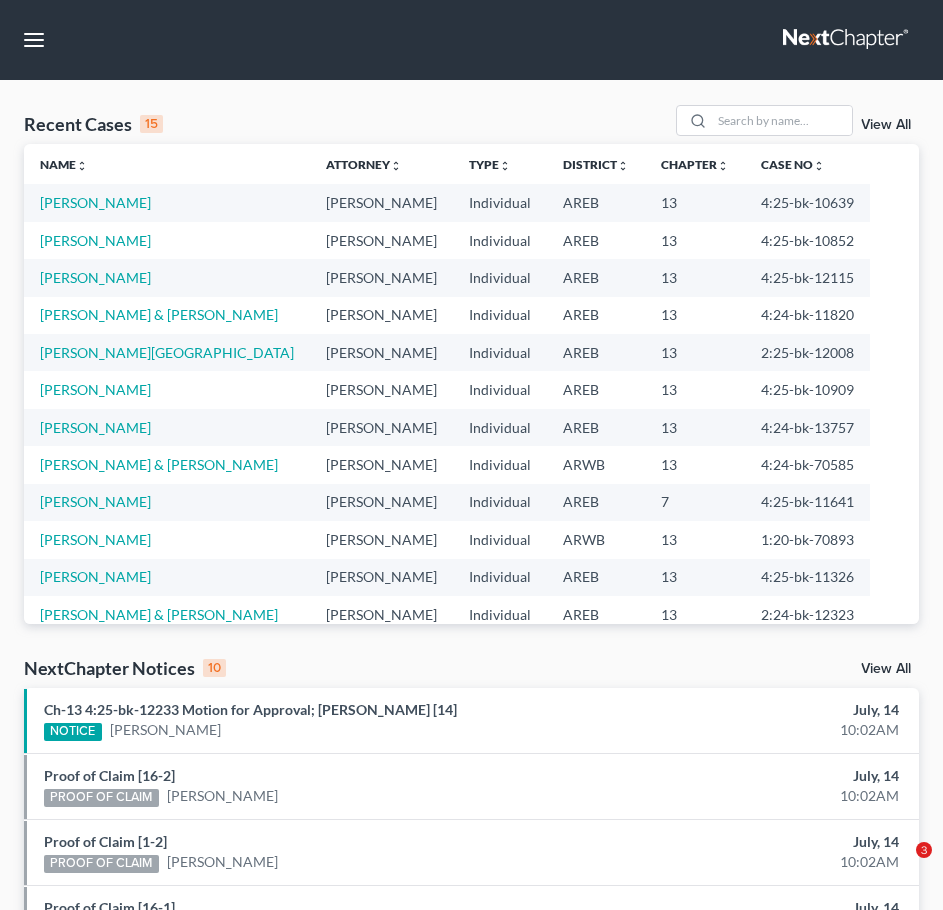 scroll, scrollTop: 0, scrollLeft: 0, axis: both 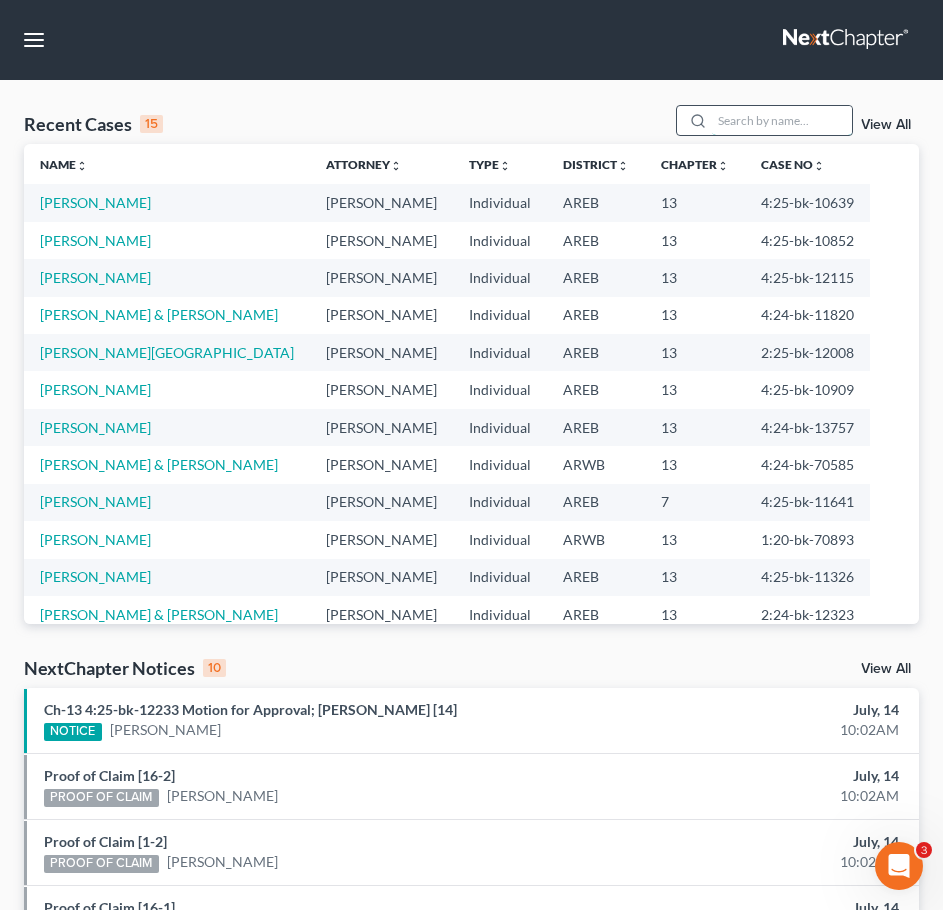 click at bounding box center (782, 120) 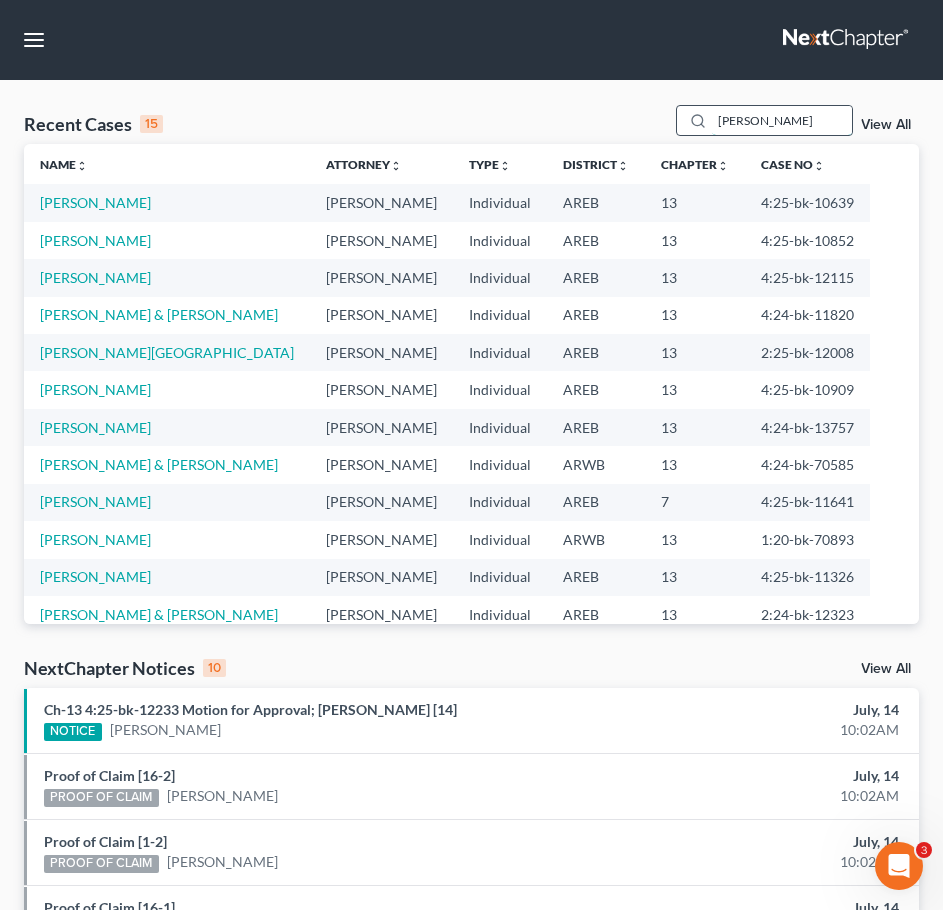 type on "[PERSON_NAME]" 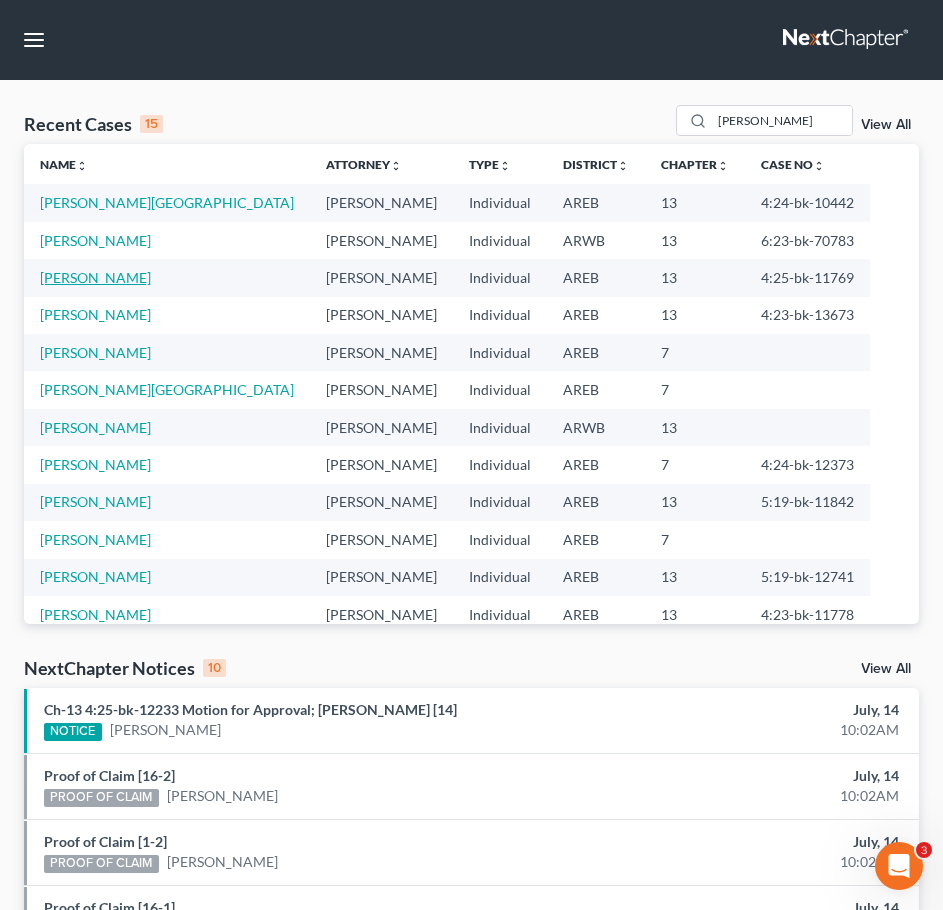 click on "[PERSON_NAME]" at bounding box center [95, 277] 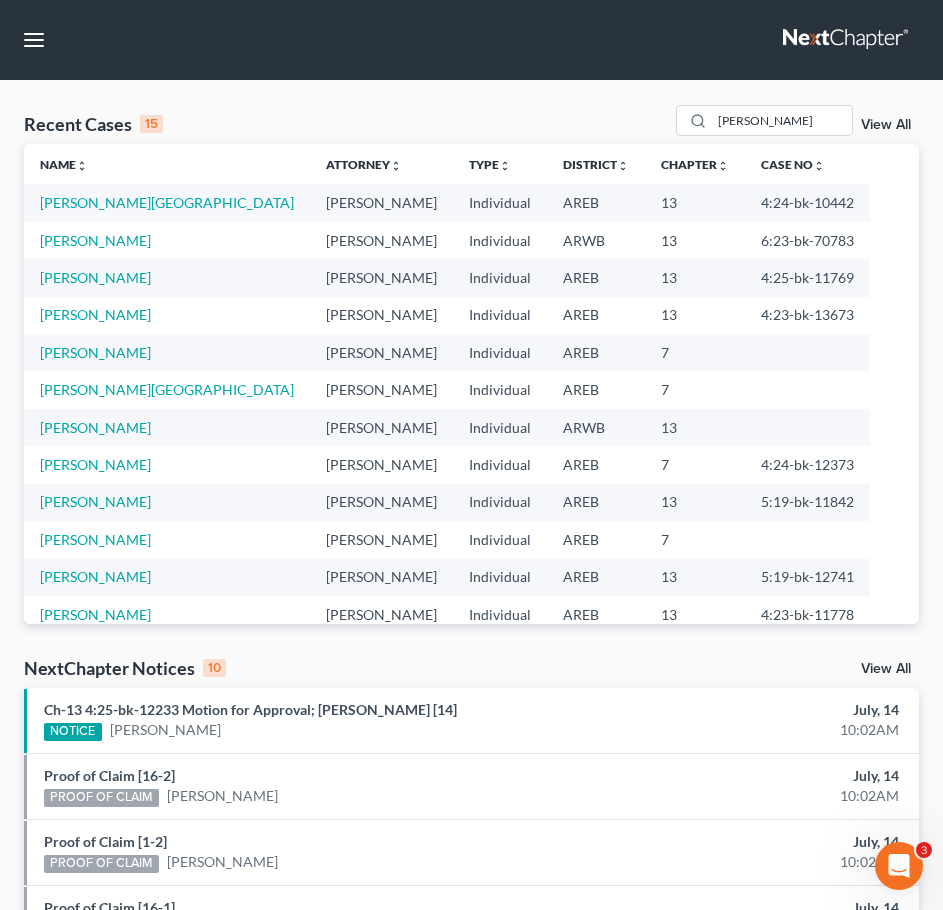 select on "2" 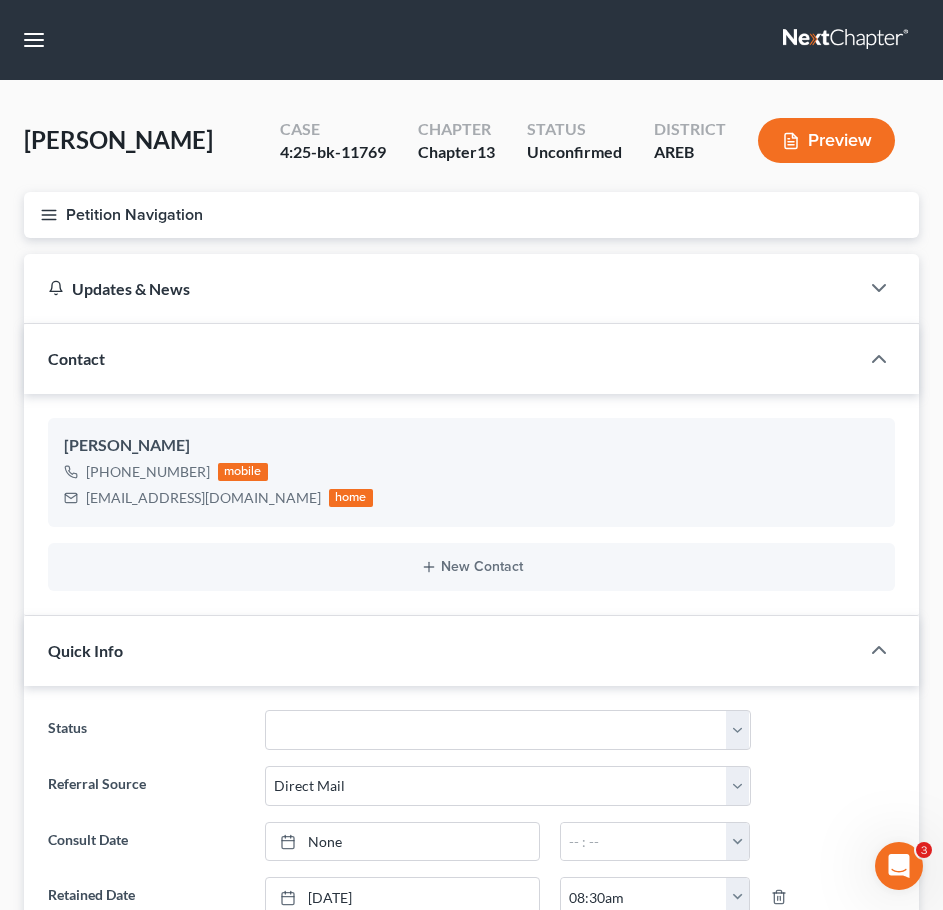 click 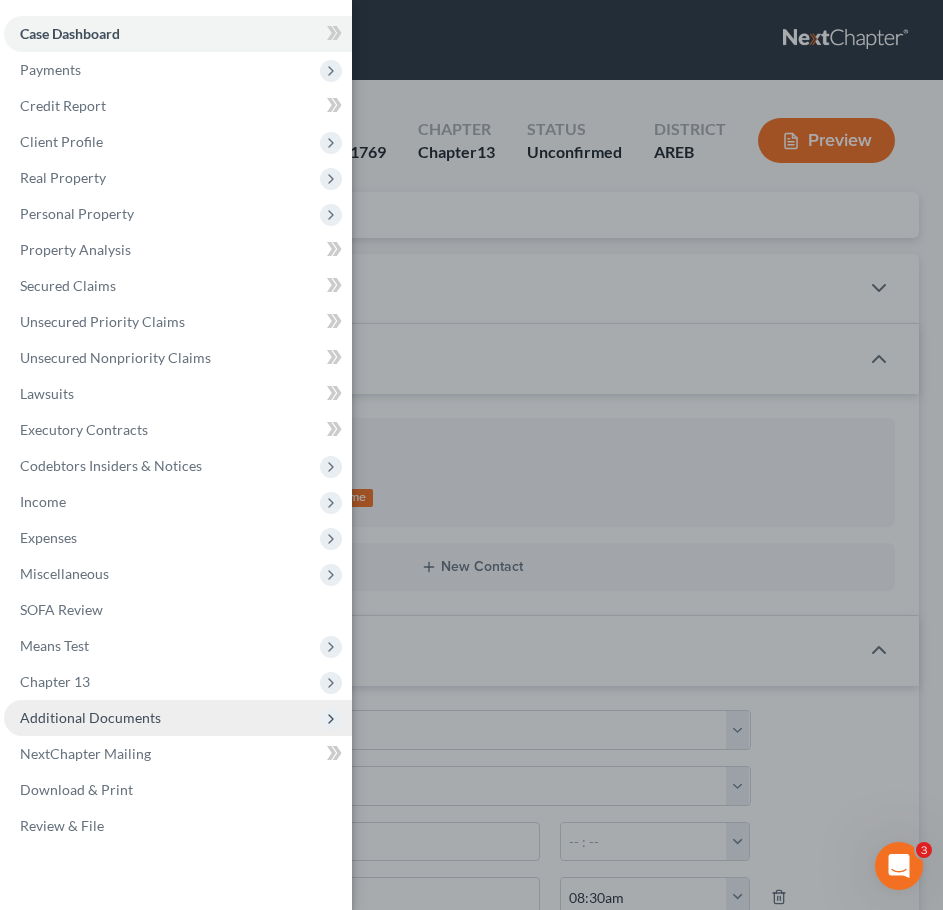 click on "Additional Documents" at bounding box center [90, 717] 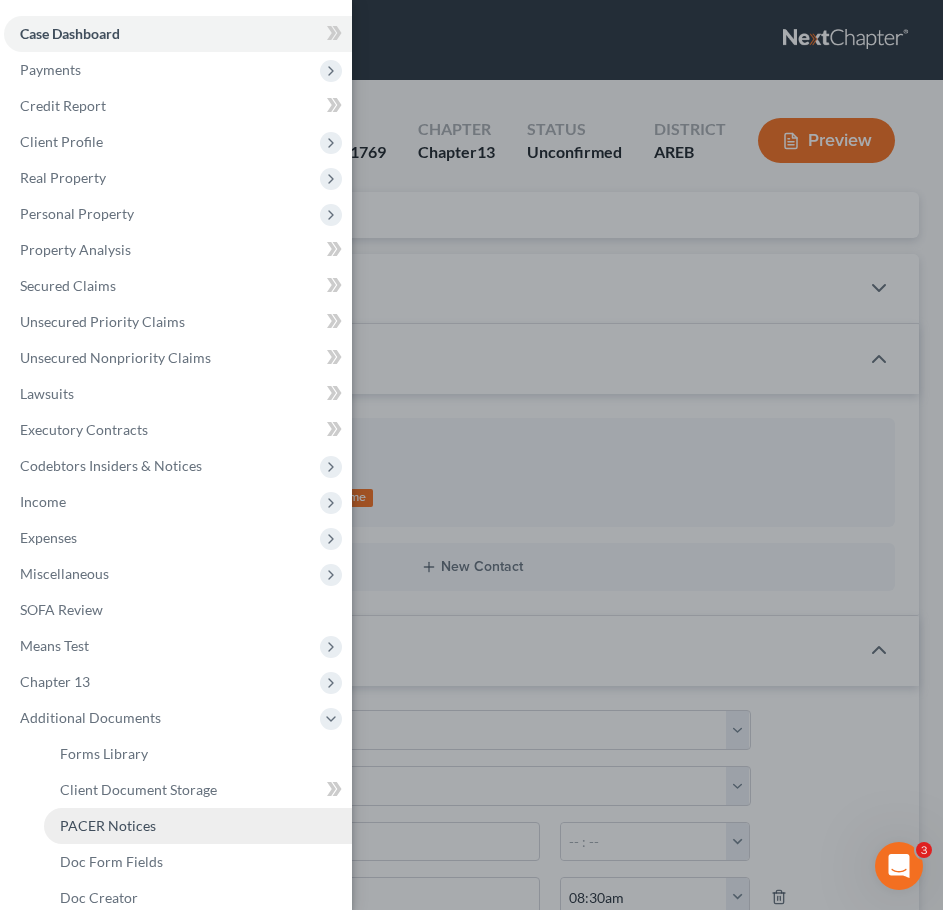 click on "PACER Notices" at bounding box center (198, 826) 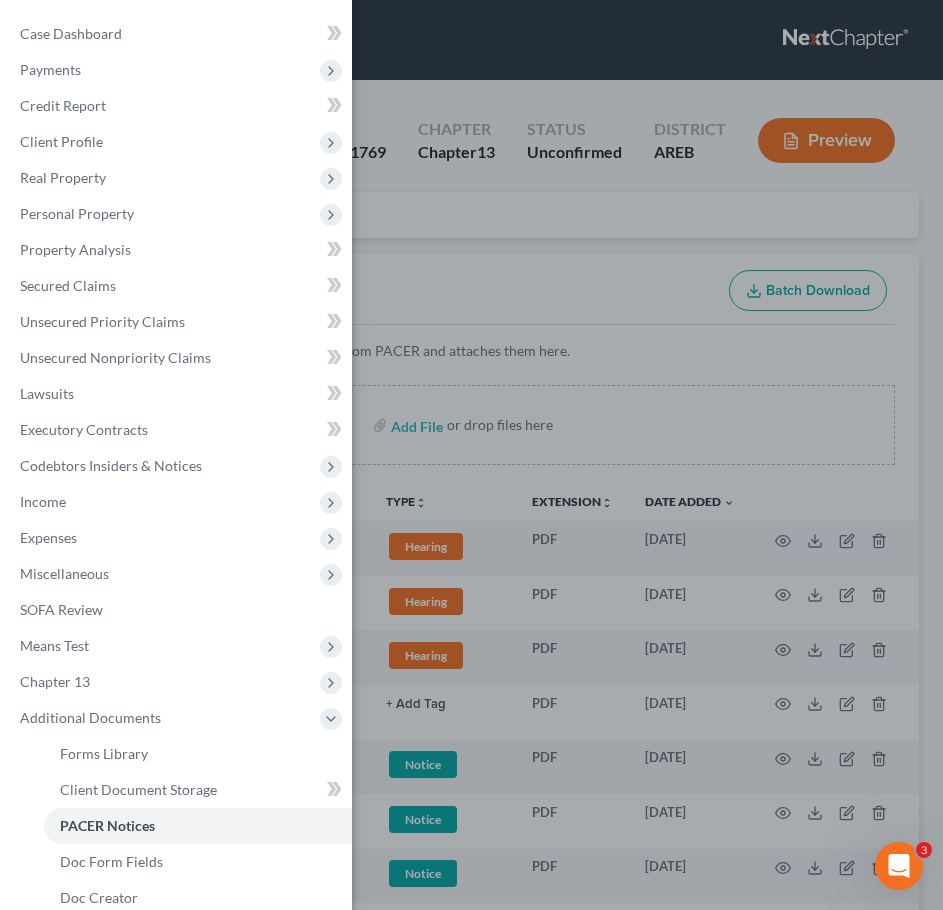 click on "Case Dashboard
Payments
Invoices
Payments
Payments
Credit Report
Client Profile" at bounding box center [471, 455] 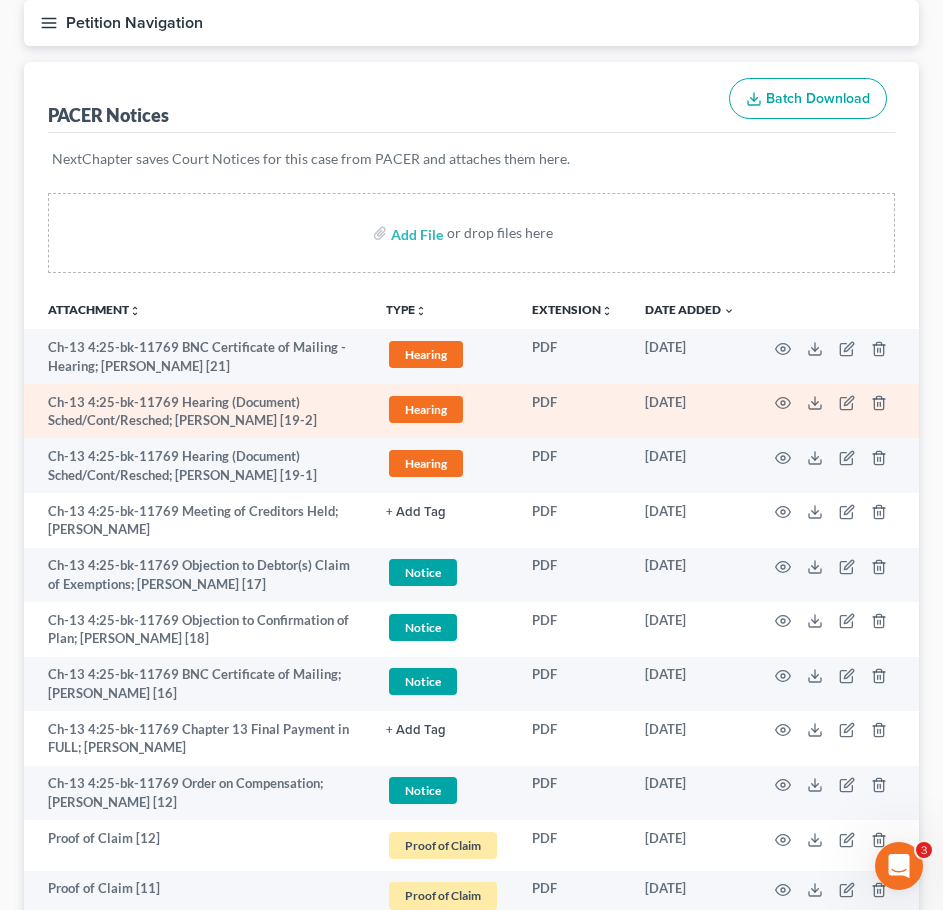 scroll, scrollTop: 193, scrollLeft: 0, axis: vertical 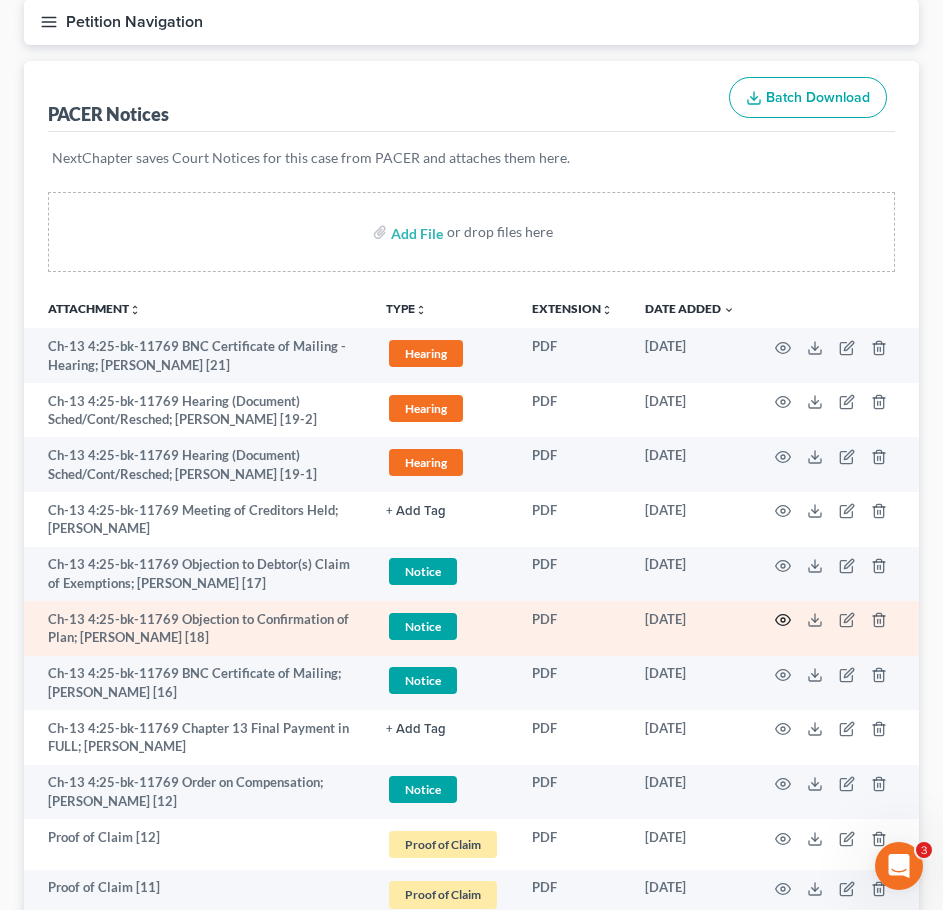 click 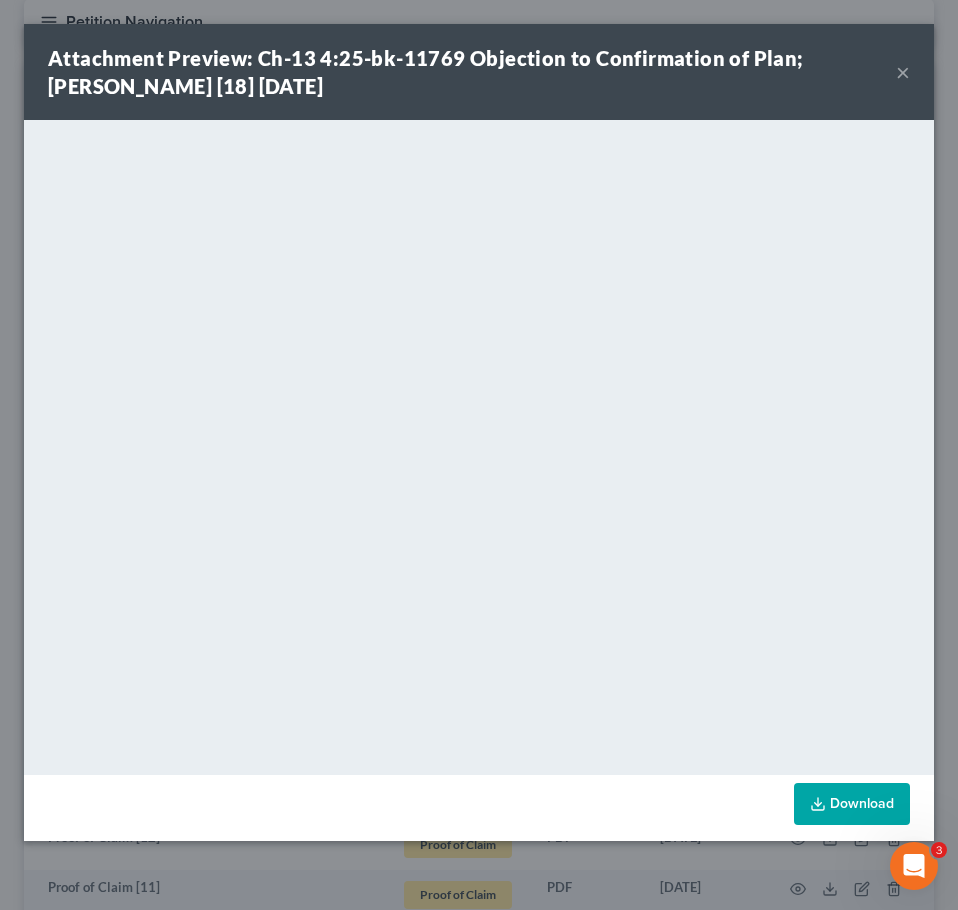 click on "×" at bounding box center (903, 72) 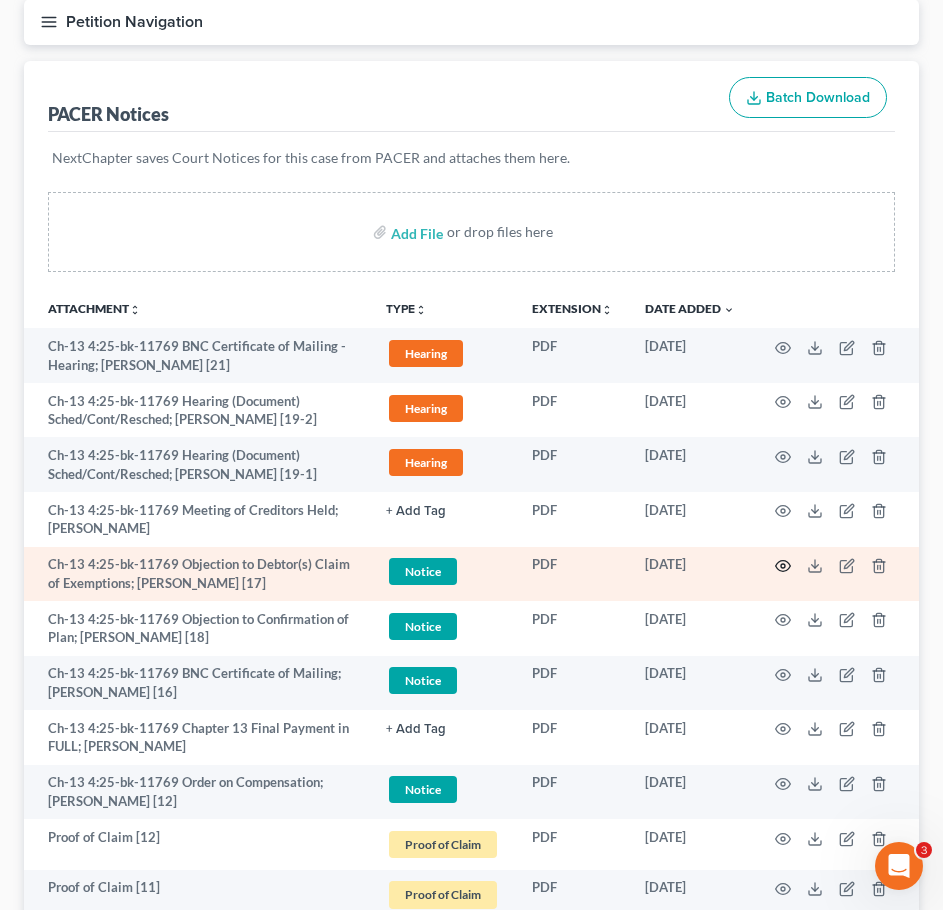click 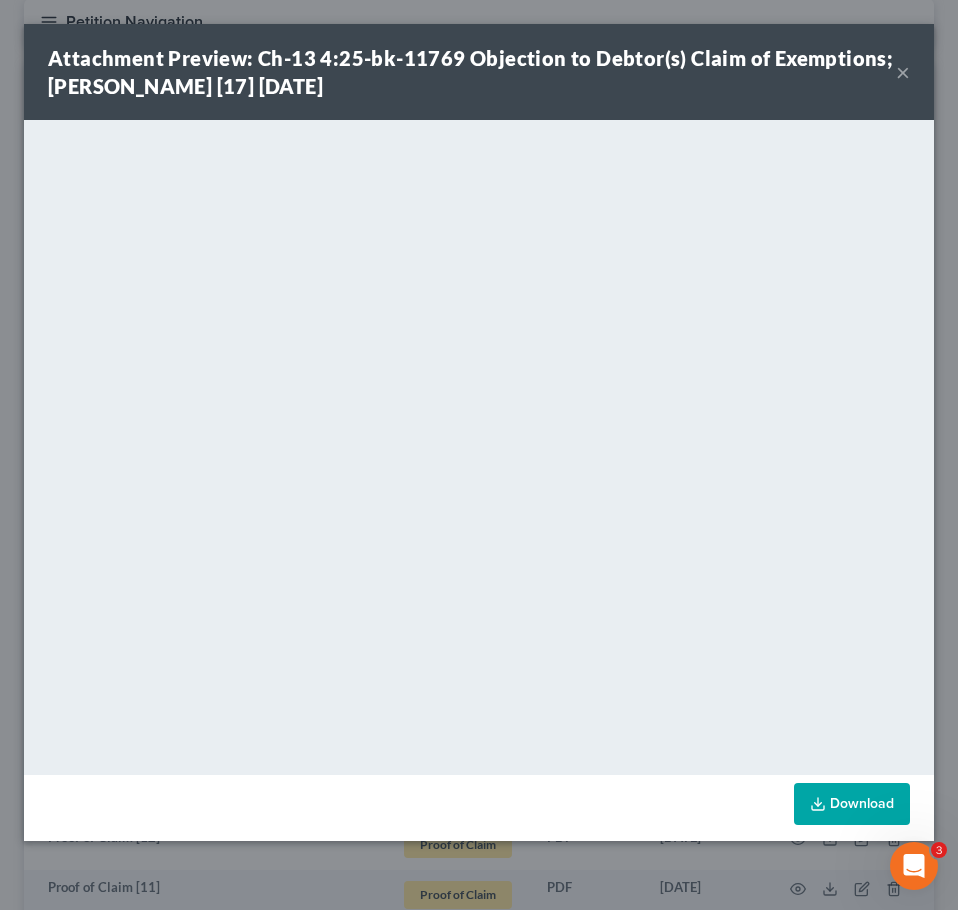 click on "×" at bounding box center [903, 72] 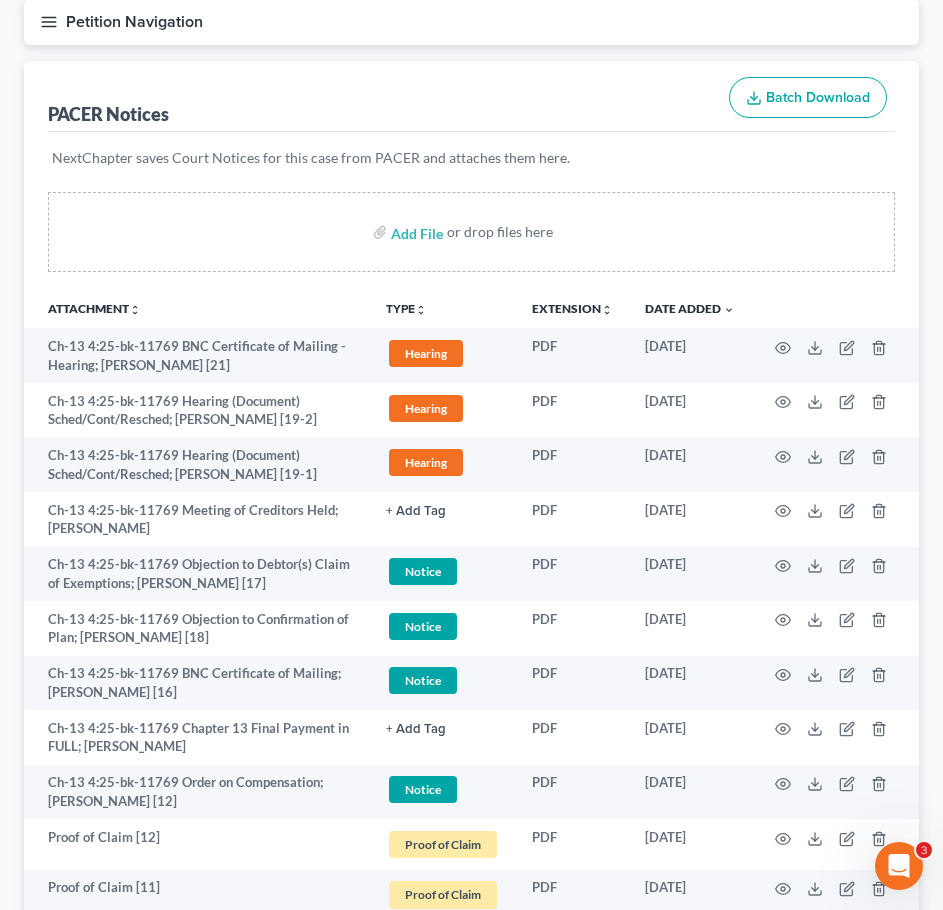 scroll, scrollTop: 0, scrollLeft: 0, axis: both 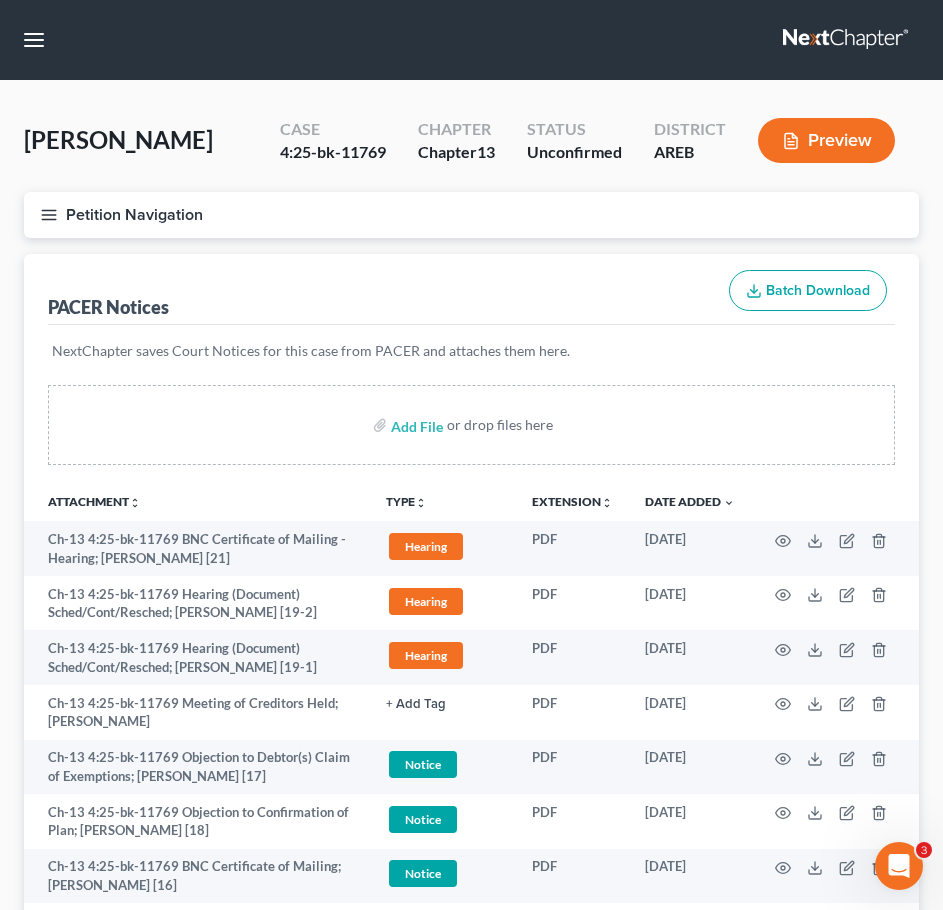 click 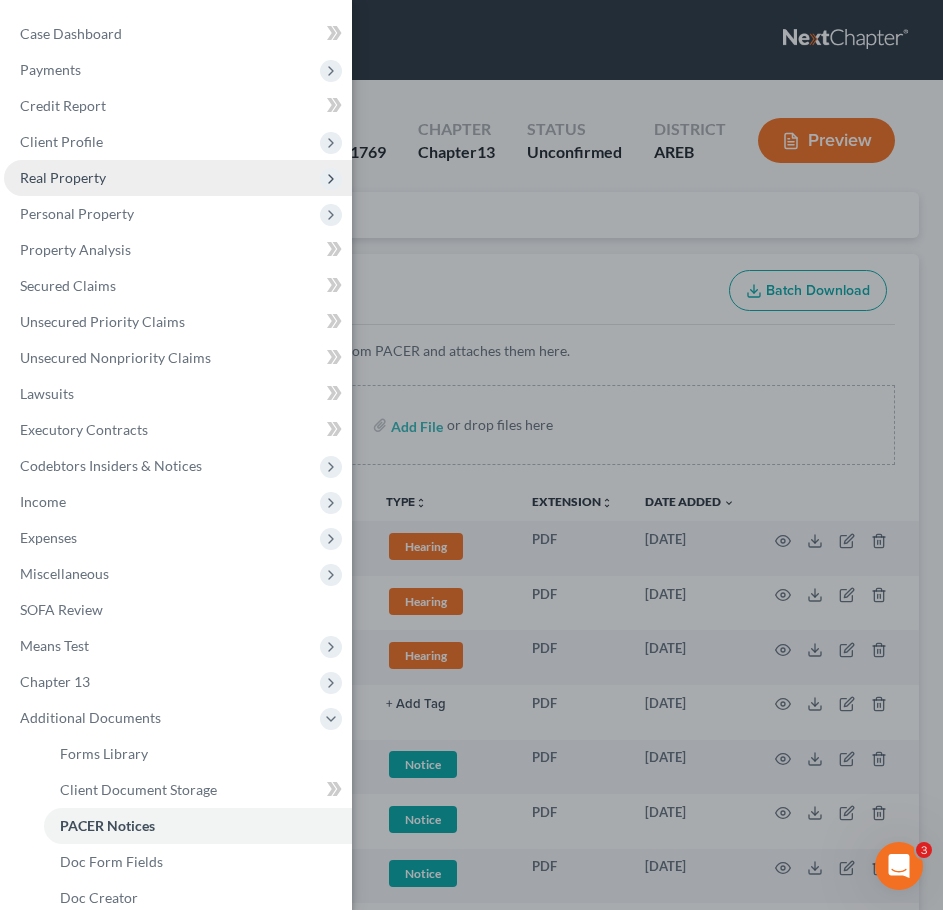 click on "Real Property" at bounding box center (178, 178) 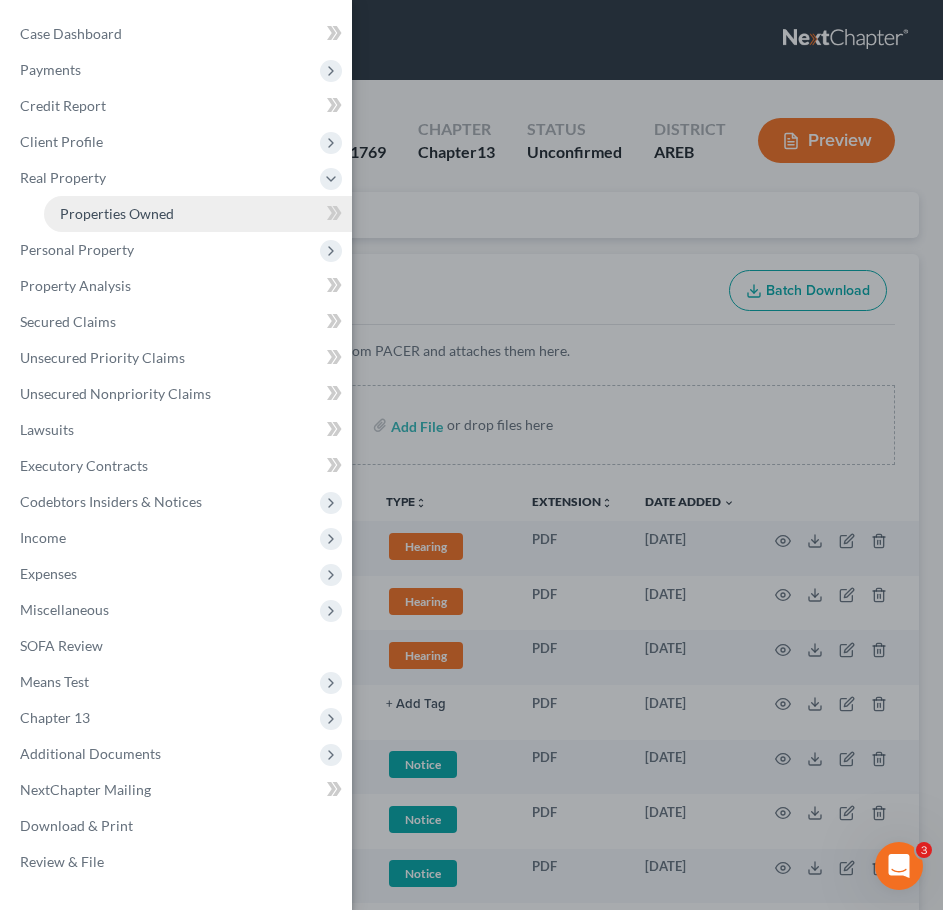 click on "Properties Owned" at bounding box center (198, 214) 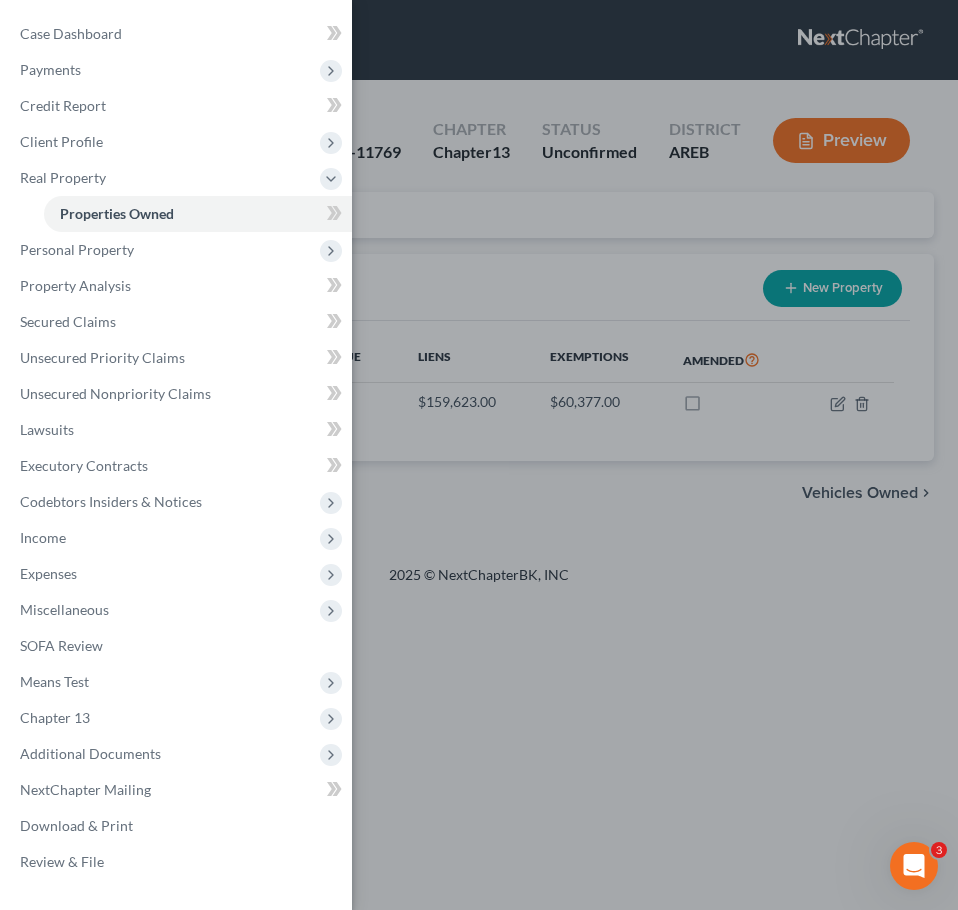 click on "Case Dashboard
Payments
Invoices
Payments
Payments
Credit Report
Client Profile" at bounding box center [479, 455] 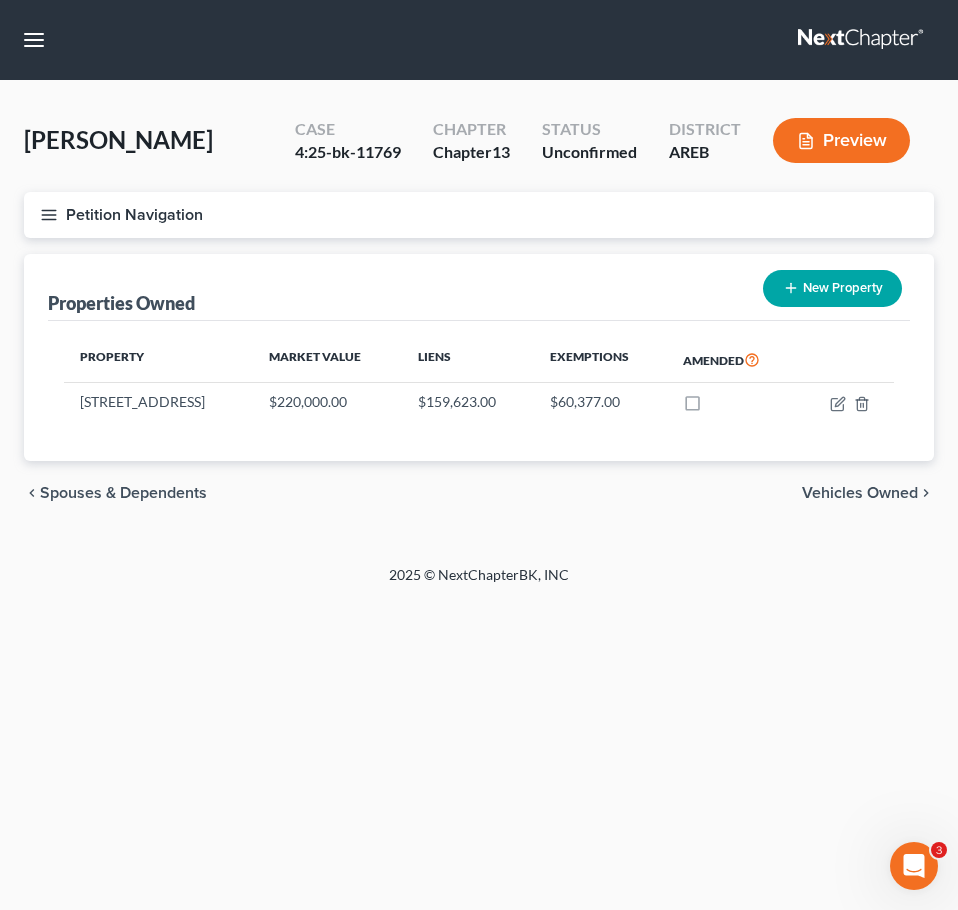 click on "Vehicles Owned" at bounding box center [860, 493] 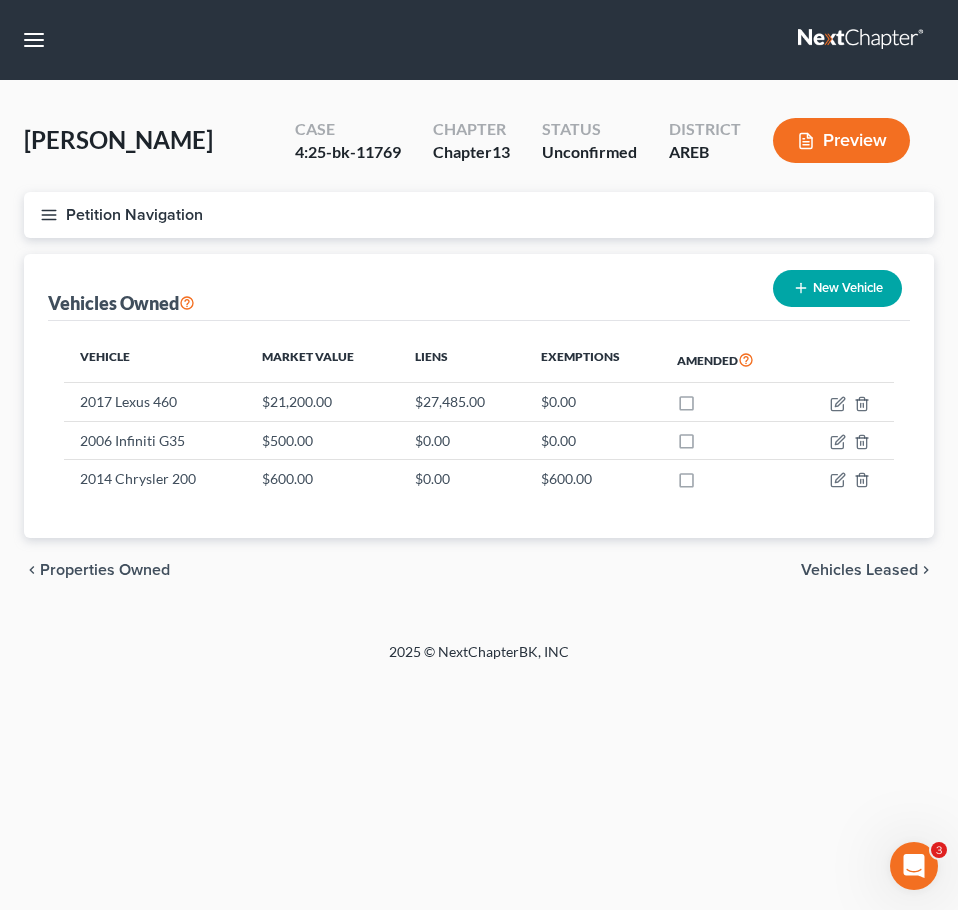 click on "Vehicles Leased" at bounding box center [859, 570] 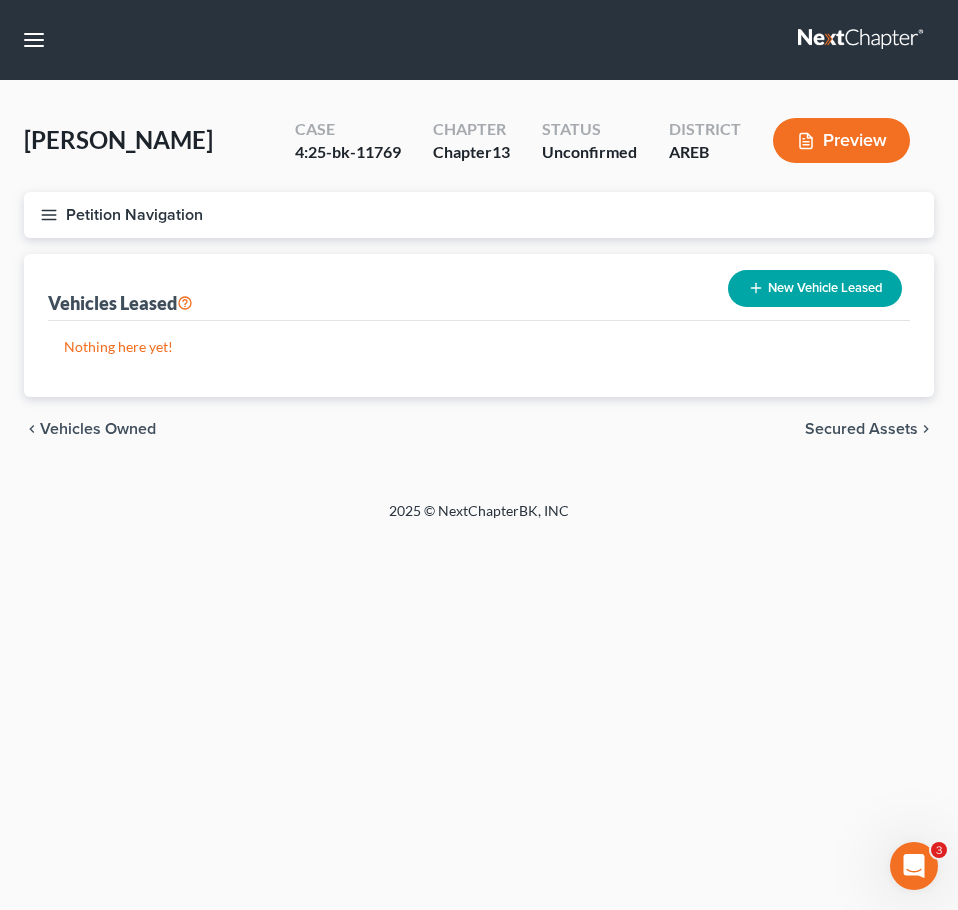 click on "Secured Assets" at bounding box center (861, 429) 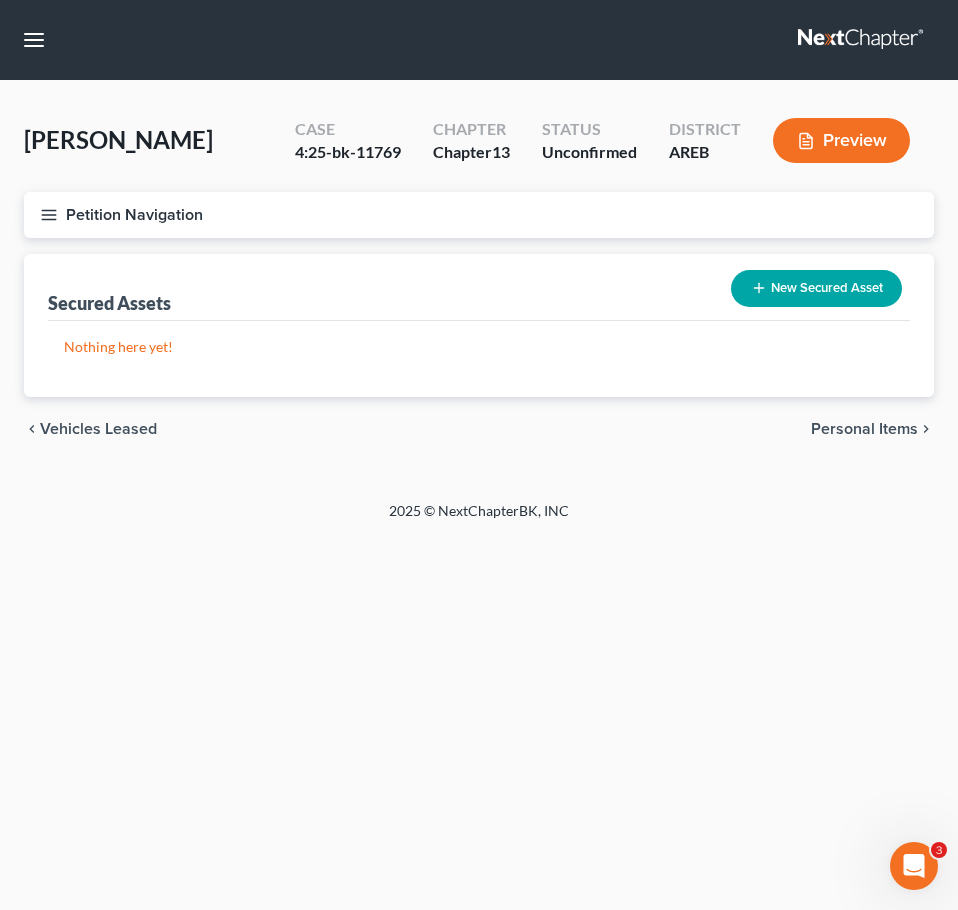 click on "Personal Items" at bounding box center (864, 429) 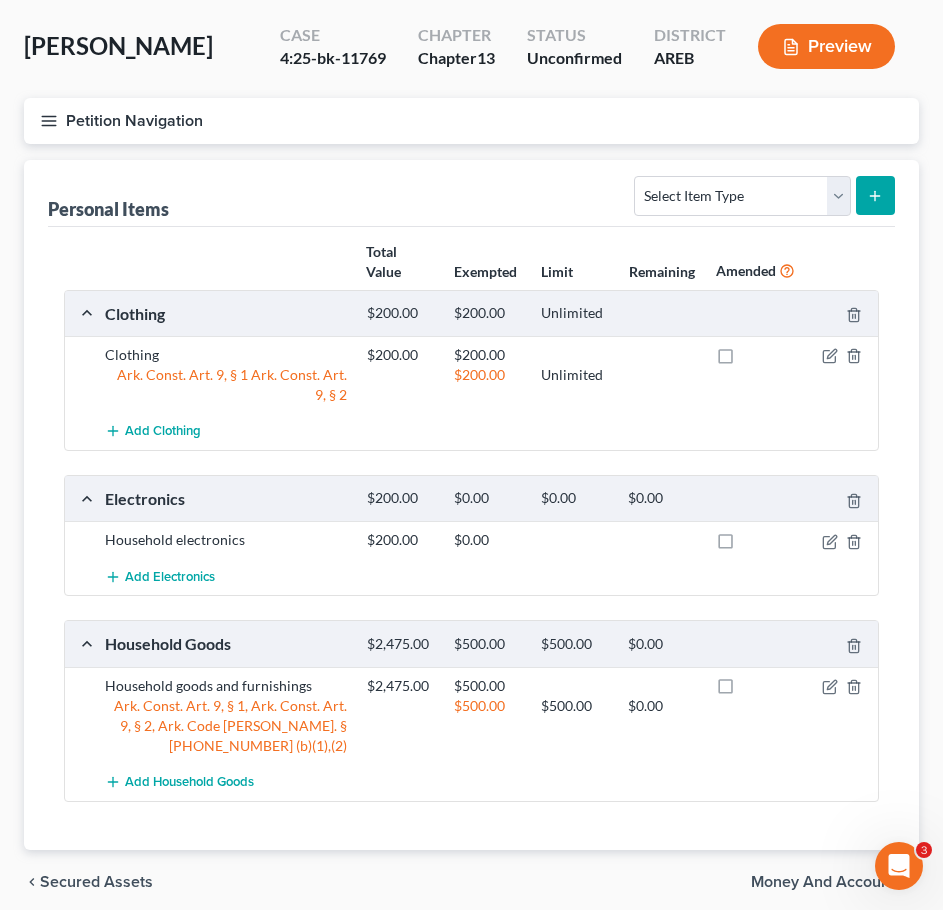scroll, scrollTop: 174, scrollLeft: 0, axis: vertical 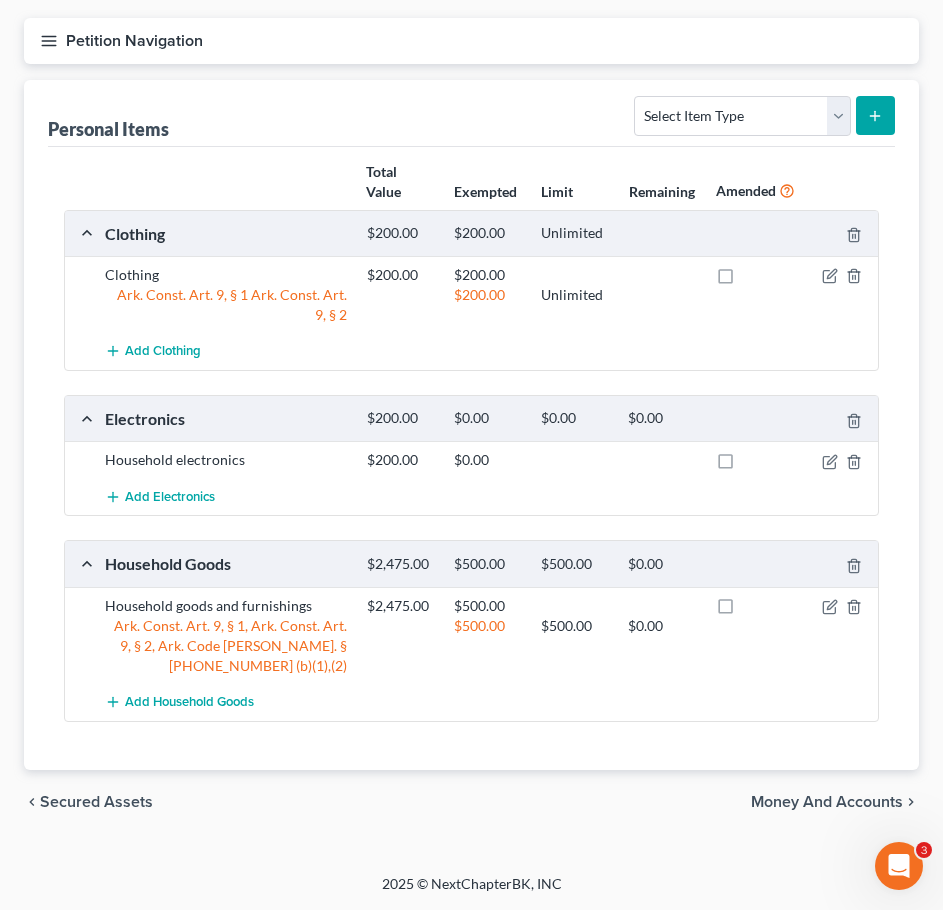 click on "Secured Assets" at bounding box center [96, 802] 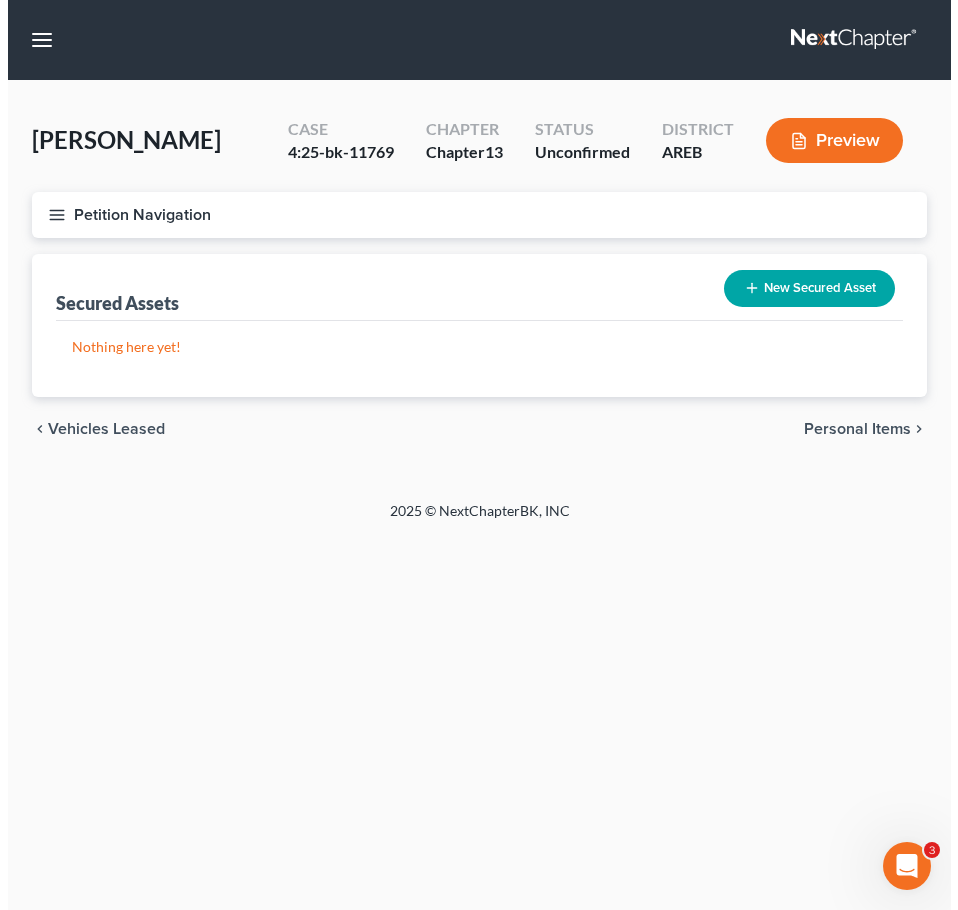 scroll, scrollTop: 0, scrollLeft: 0, axis: both 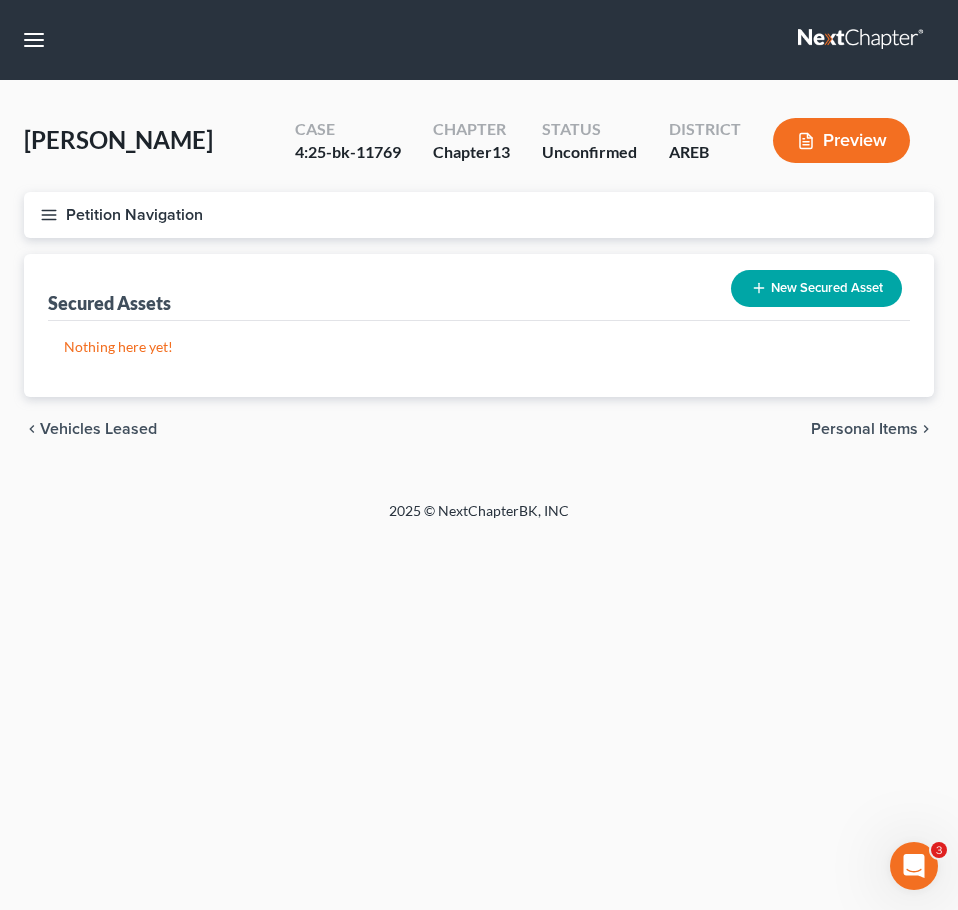 click on "Vehicles Leased" at bounding box center (98, 429) 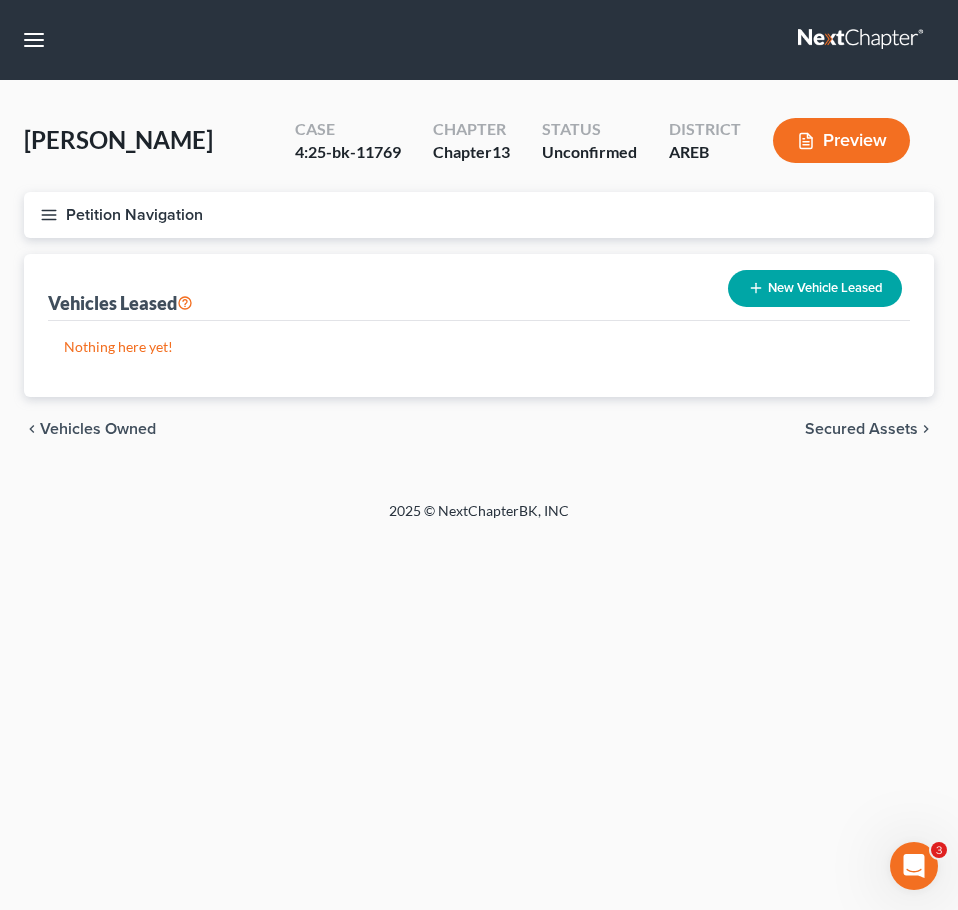 click on "Vehicles Owned" at bounding box center [98, 429] 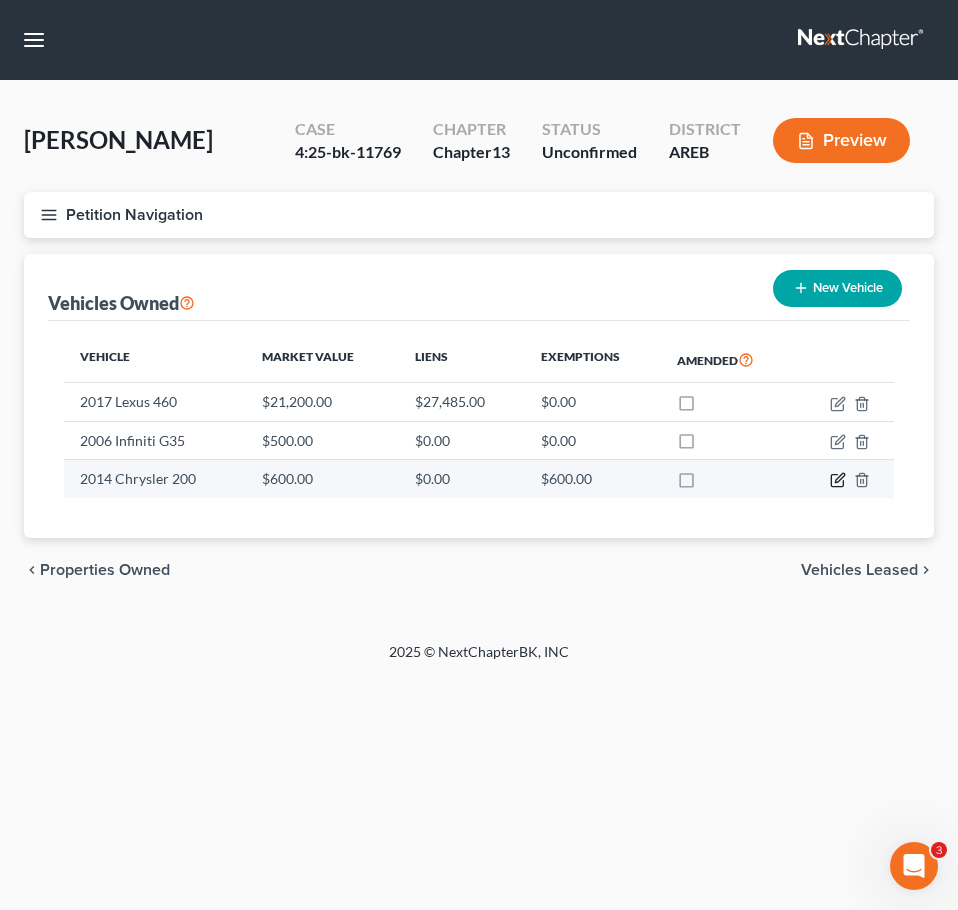 click 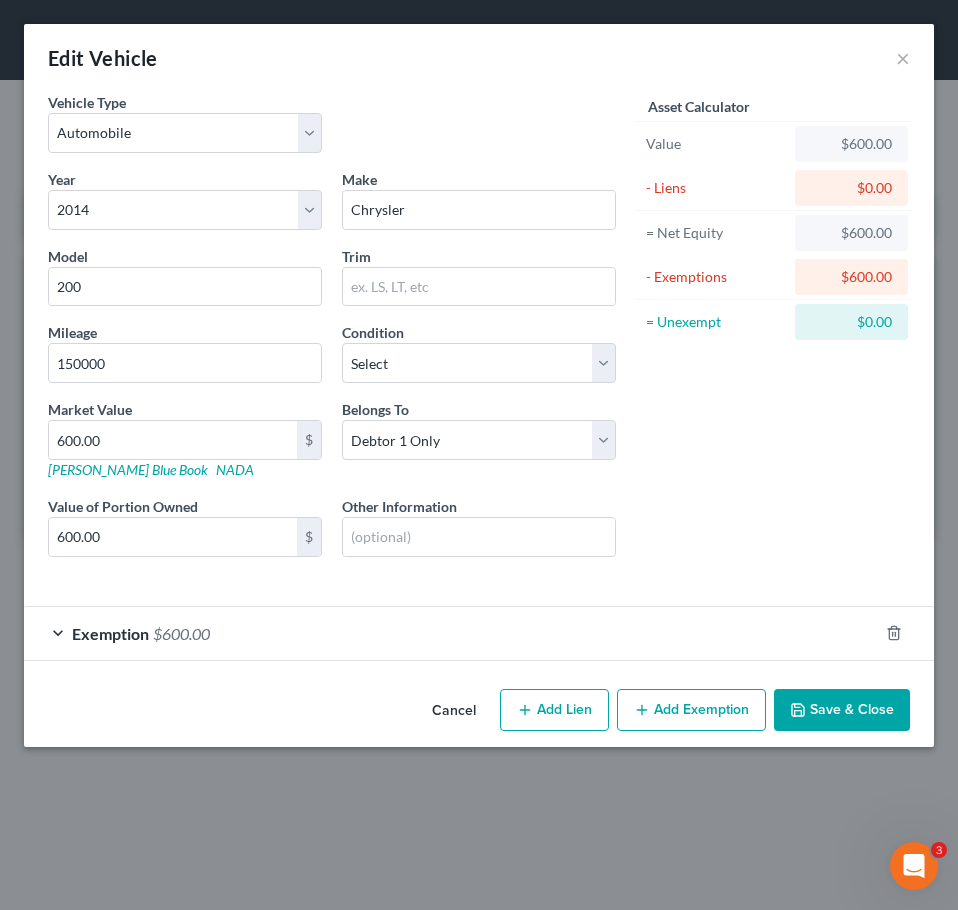 click on "Exemption $600.00" at bounding box center (451, 633) 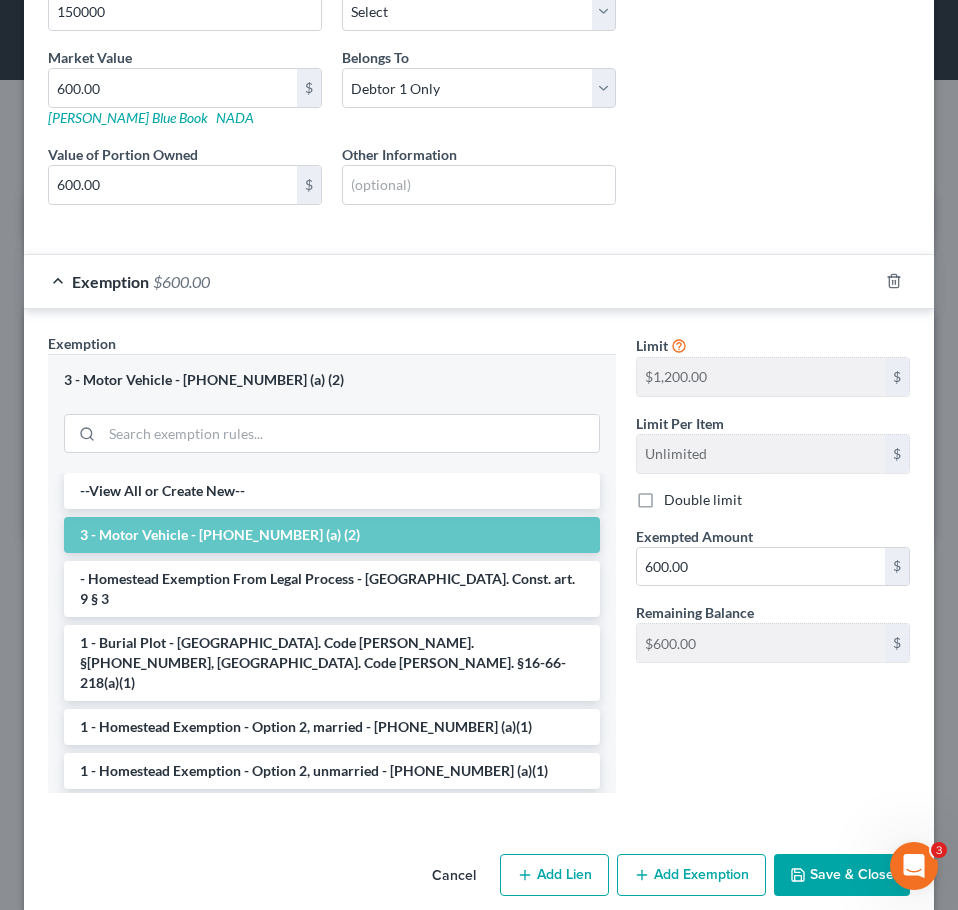 scroll, scrollTop: 360, scrollLeft: 0, axis: vertical 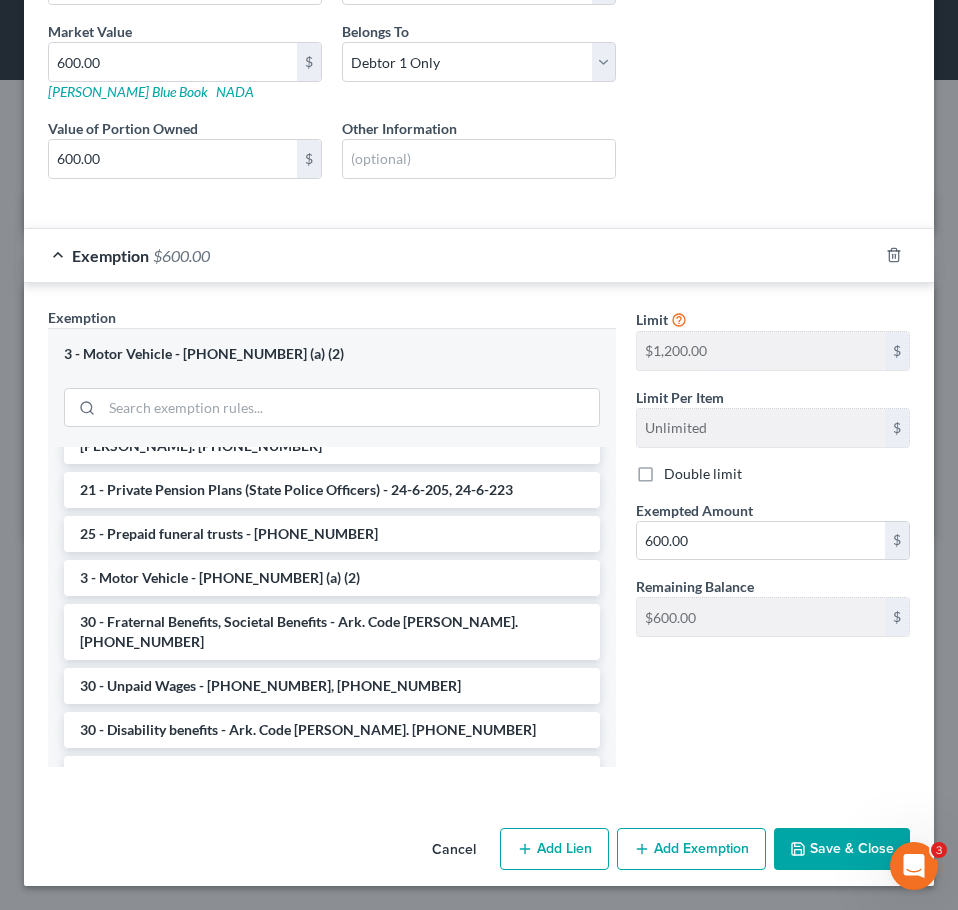 click on "Cancel" at bounding box center [454, 850] 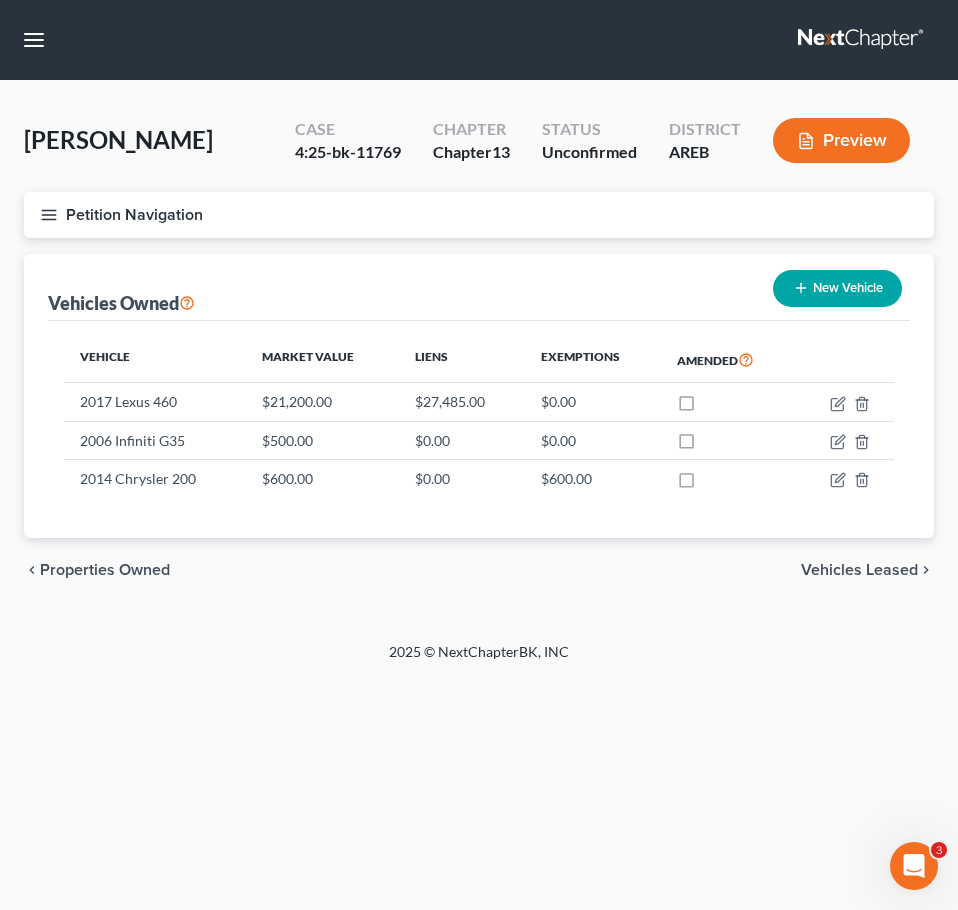 click on "Vehicles Leased" at bounding box center [859, 570] 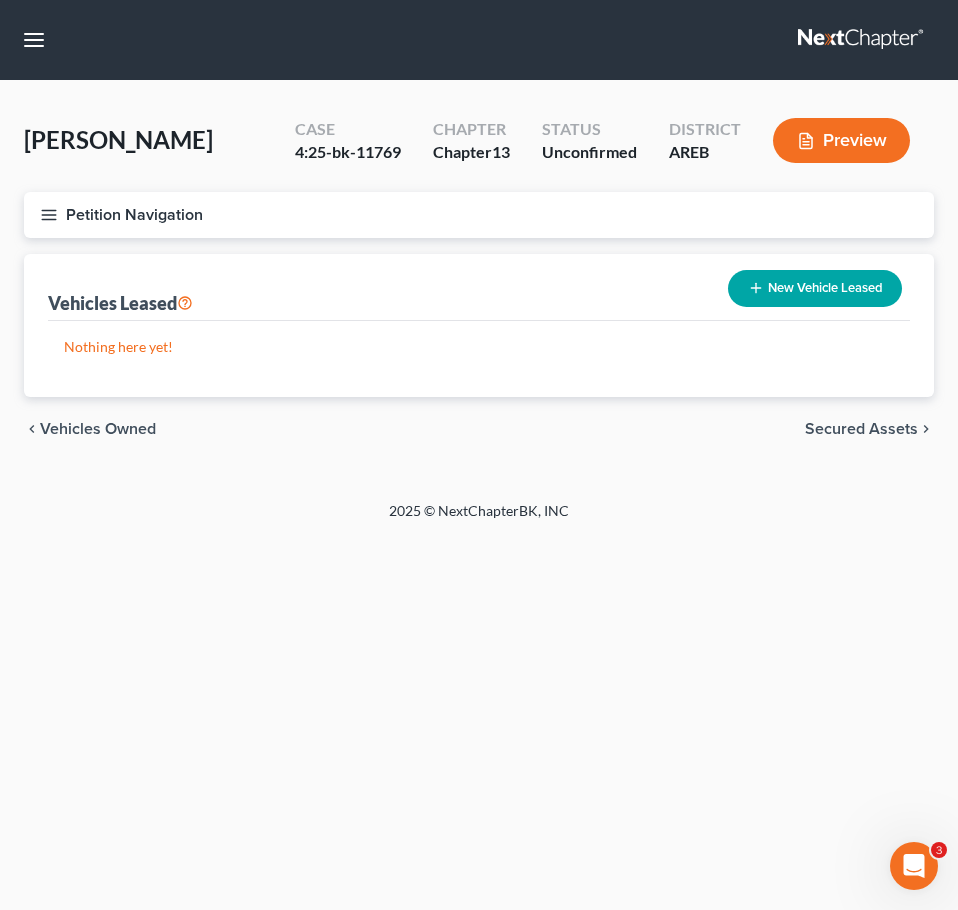 click on "Secured Assets" at bounding box center [861, 429] 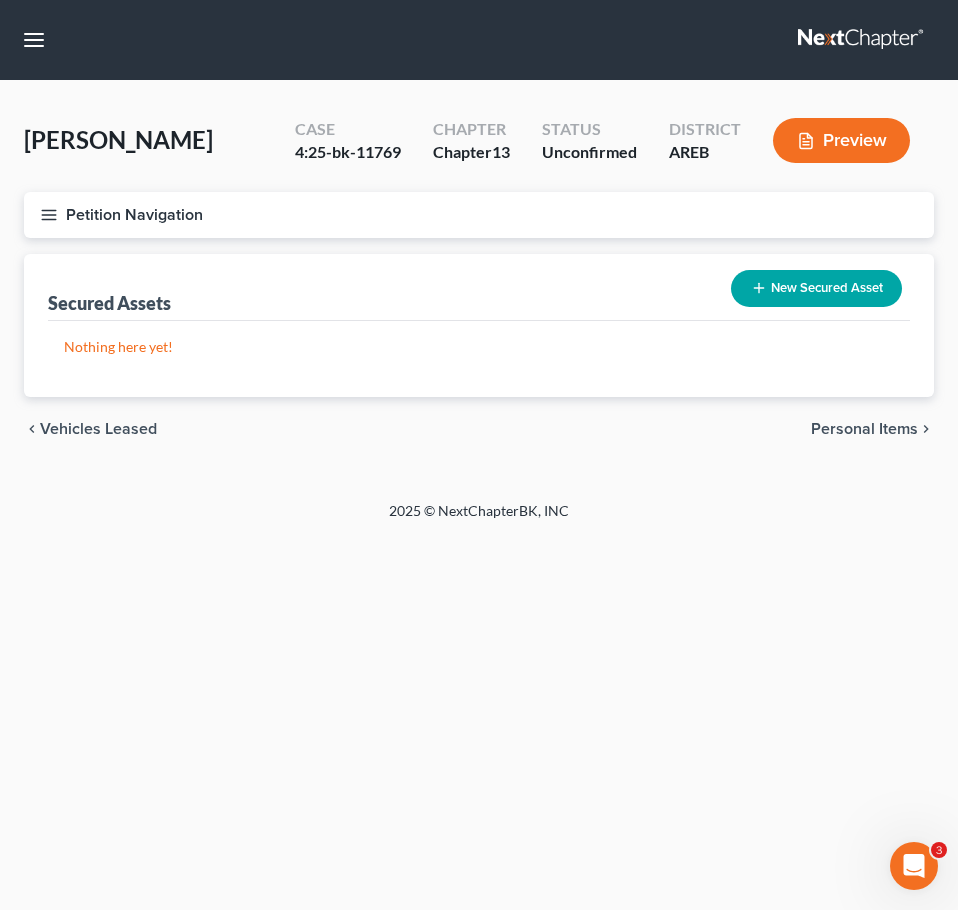click on "Personal Items" at bounding box center (864, 429) 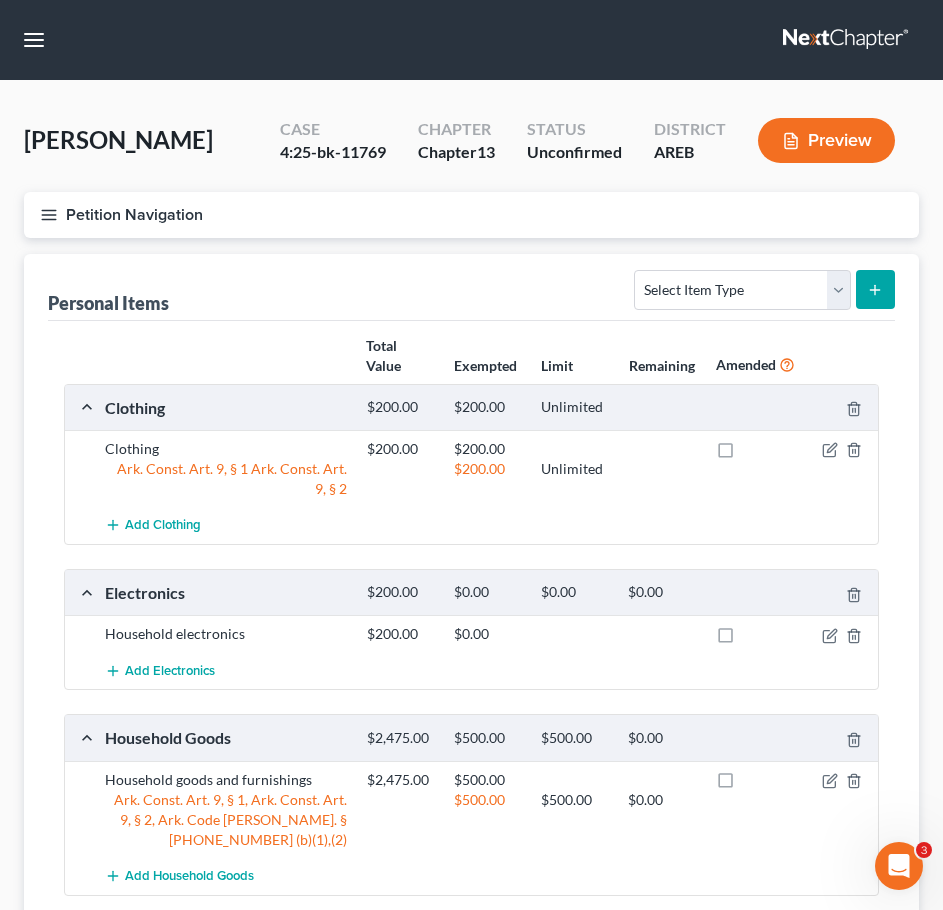scroll, scrollTop: 174, scrollLeft: 0, axis: vertical 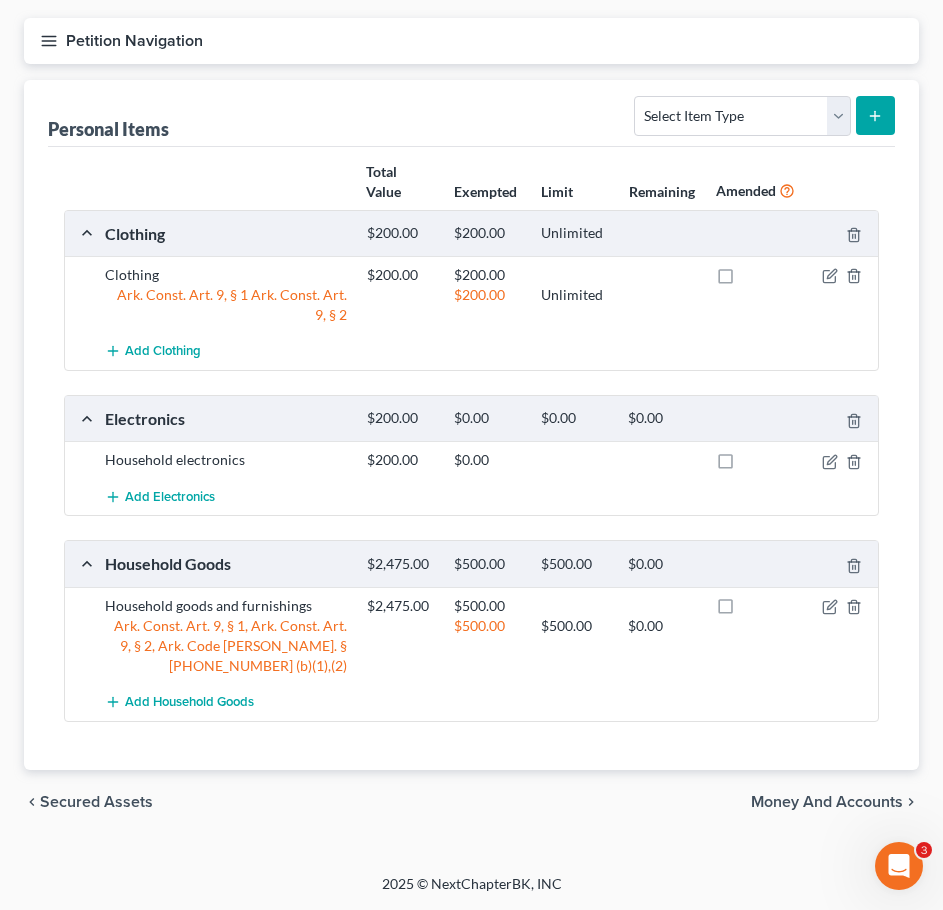 click on "Money and Accounts" at bounding box center [827, 802] 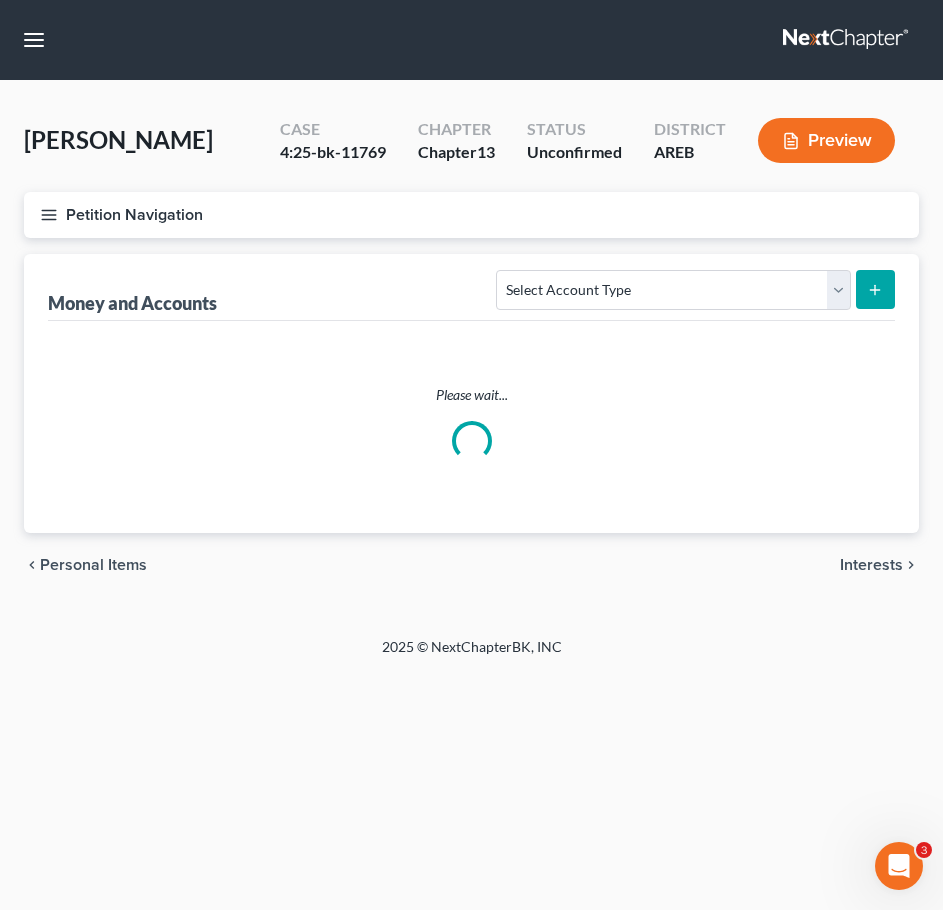 scroll, scrollTop: 0, scrollLeft: 0, axis: both 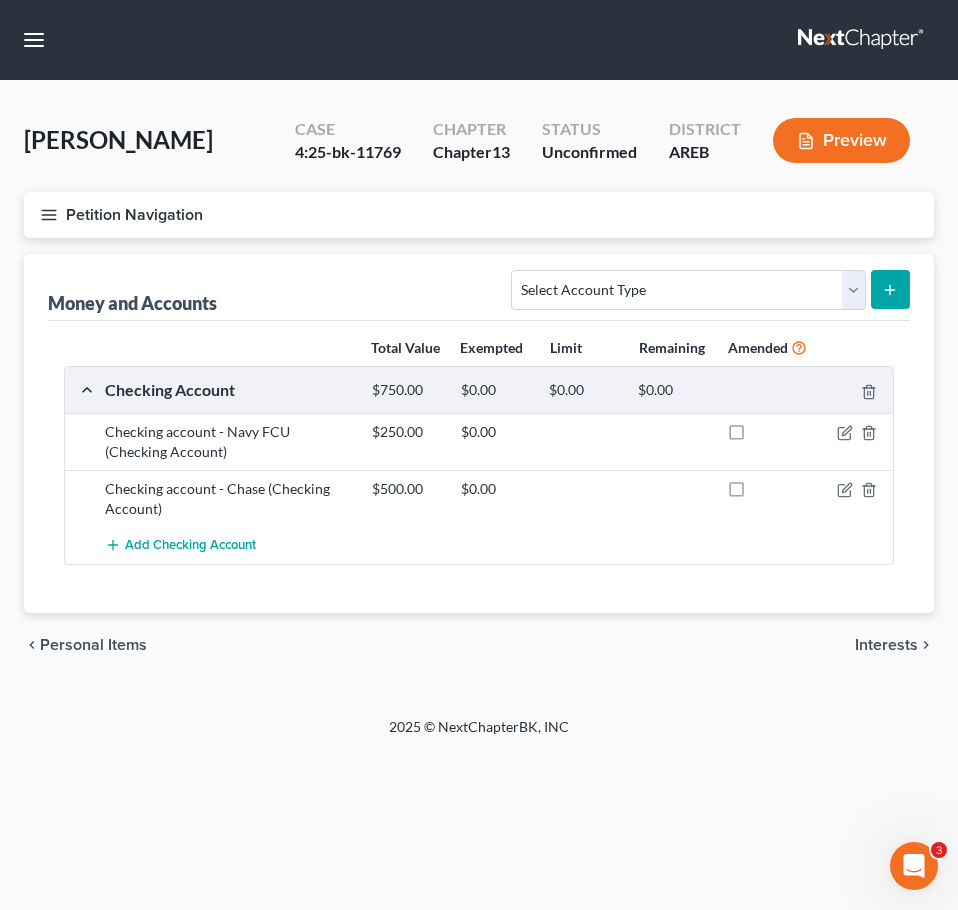 click on "Interests" at bounding box center [886, 645] 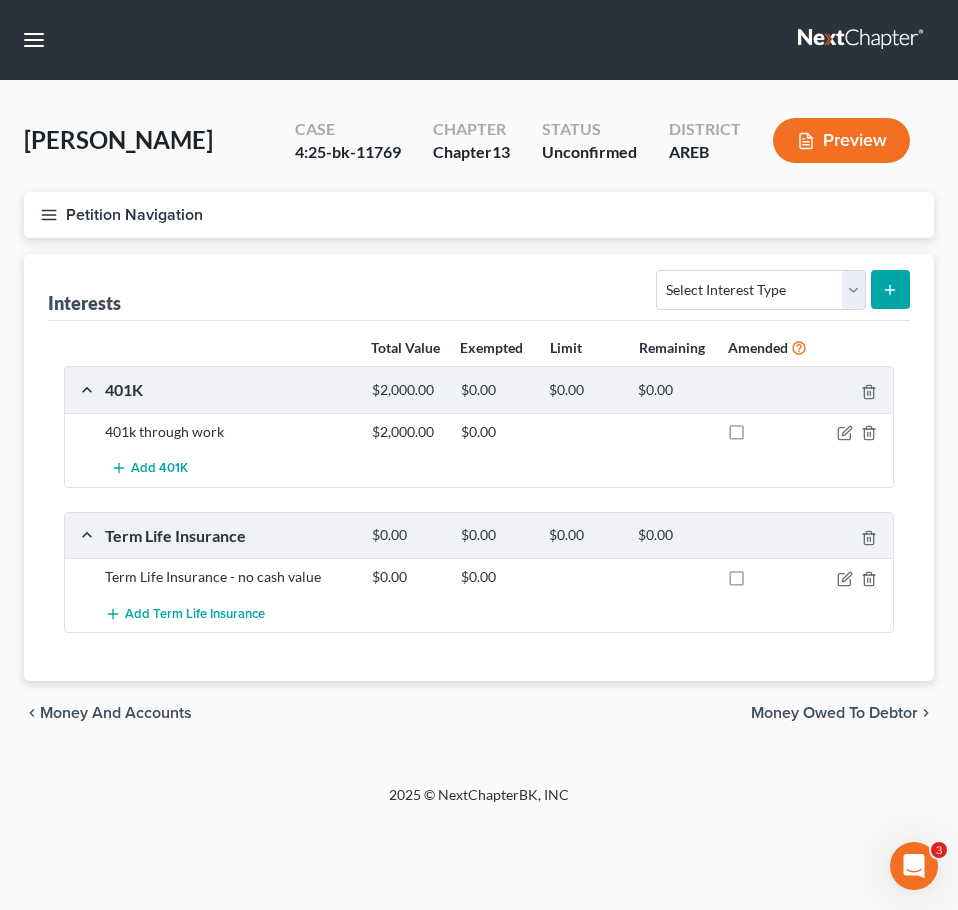 click on "Money Owed to Debtor" at bounding box center [834, 713] 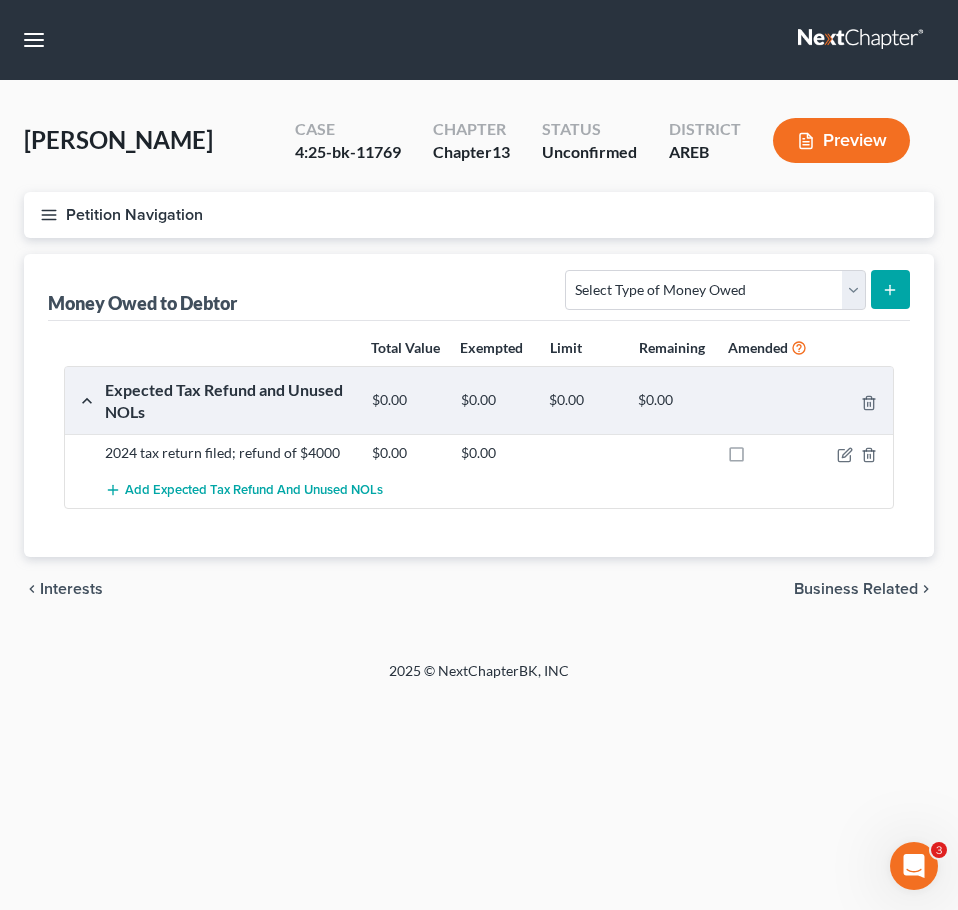 click on "Business Related" at bounding box center [856, 589] 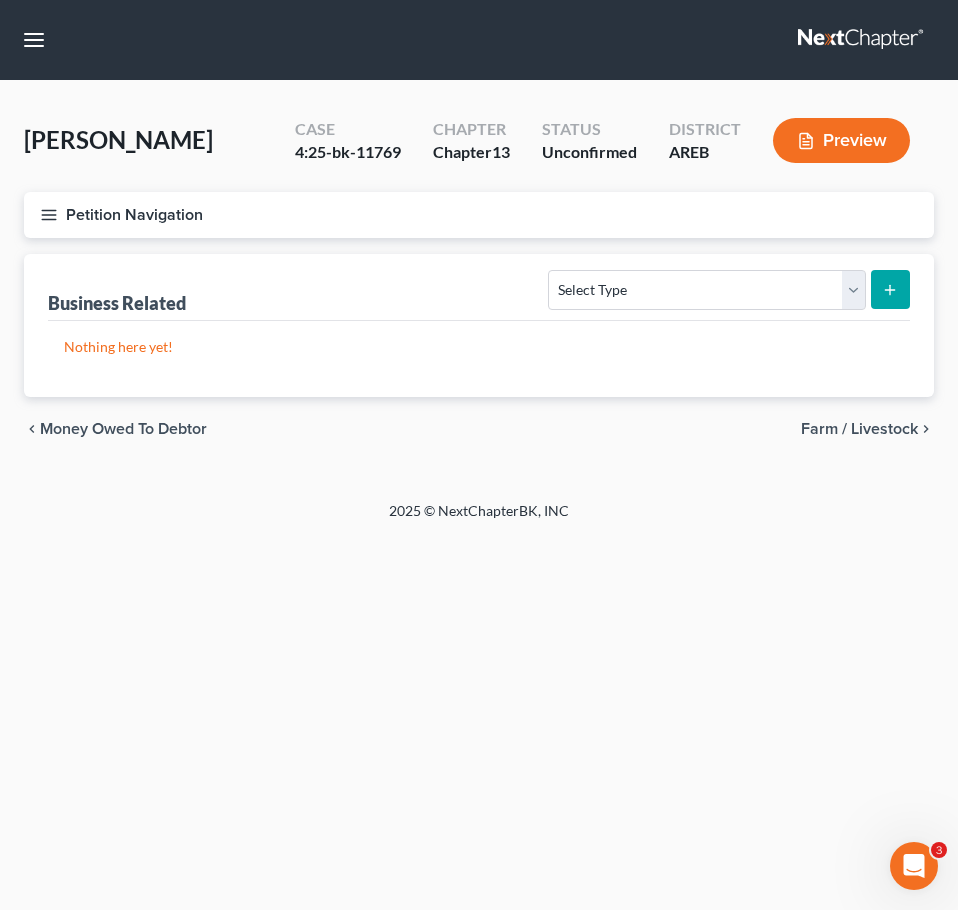 click on "Farm / Livestock" at bounding box center (859, 429) 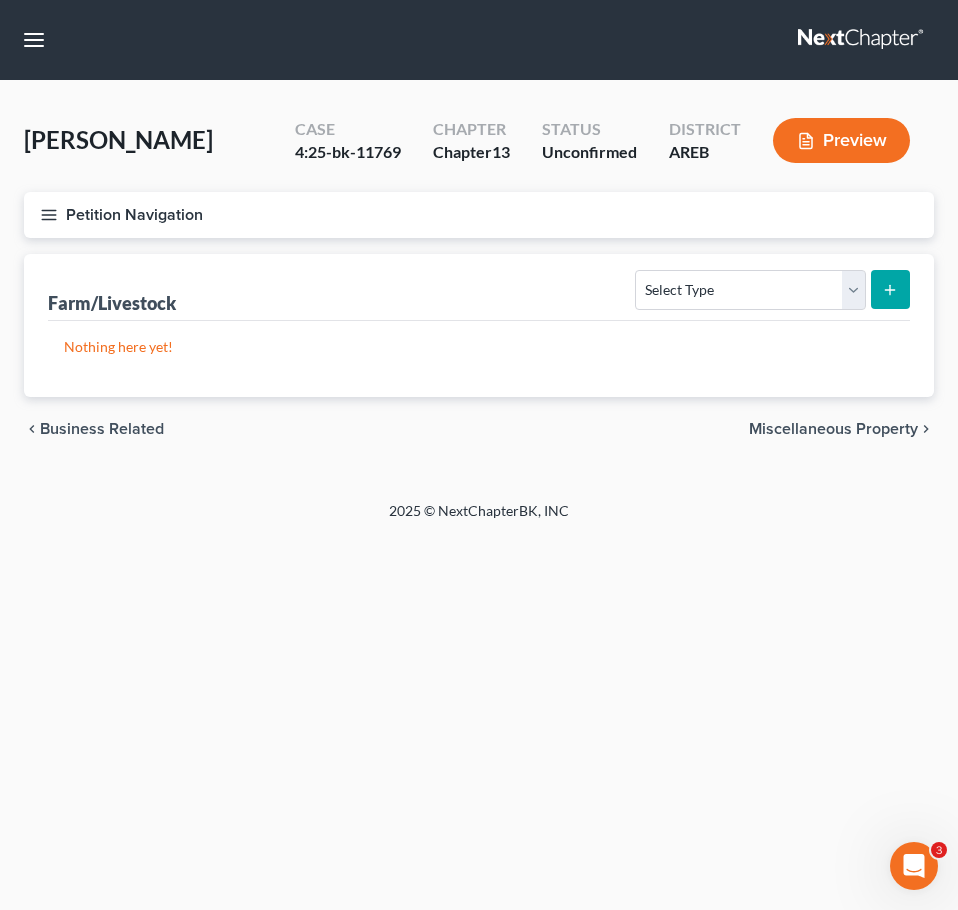click on "Miscellaneous Property" at bounding box center [833, 429] 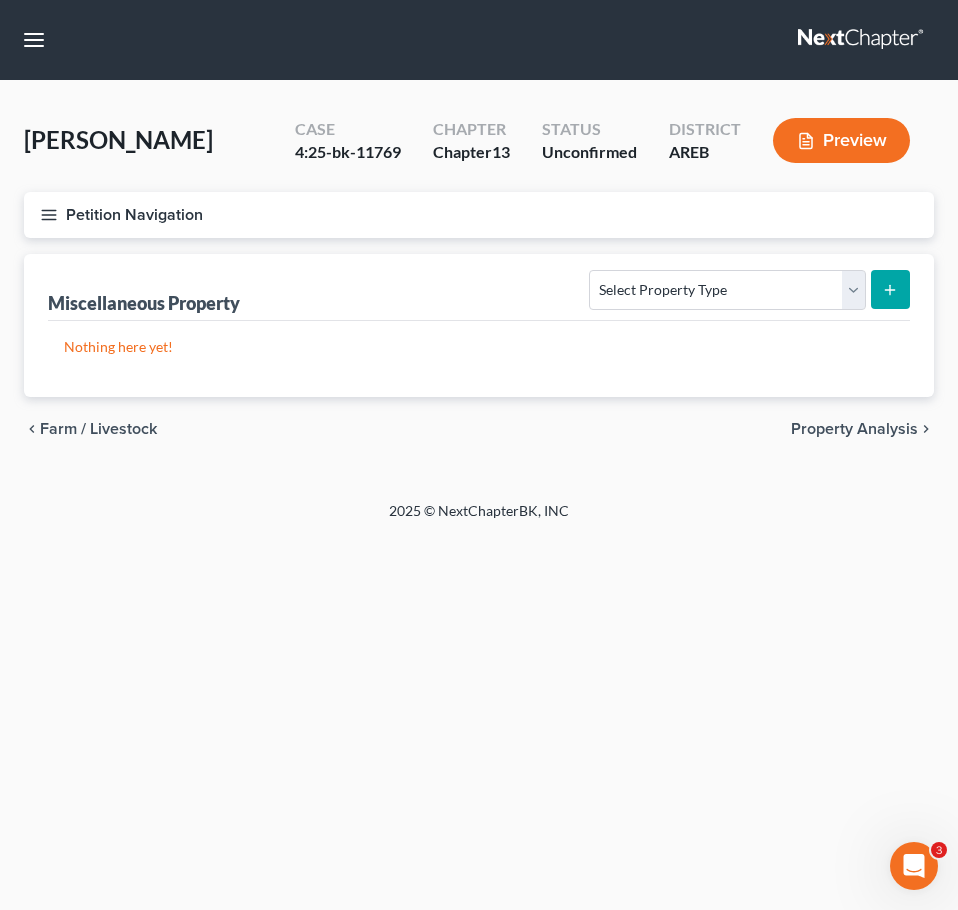 click on "chevron_left
Farm / Livestock
Property Analysis
chevron_right" at bounding box center [479, 429] 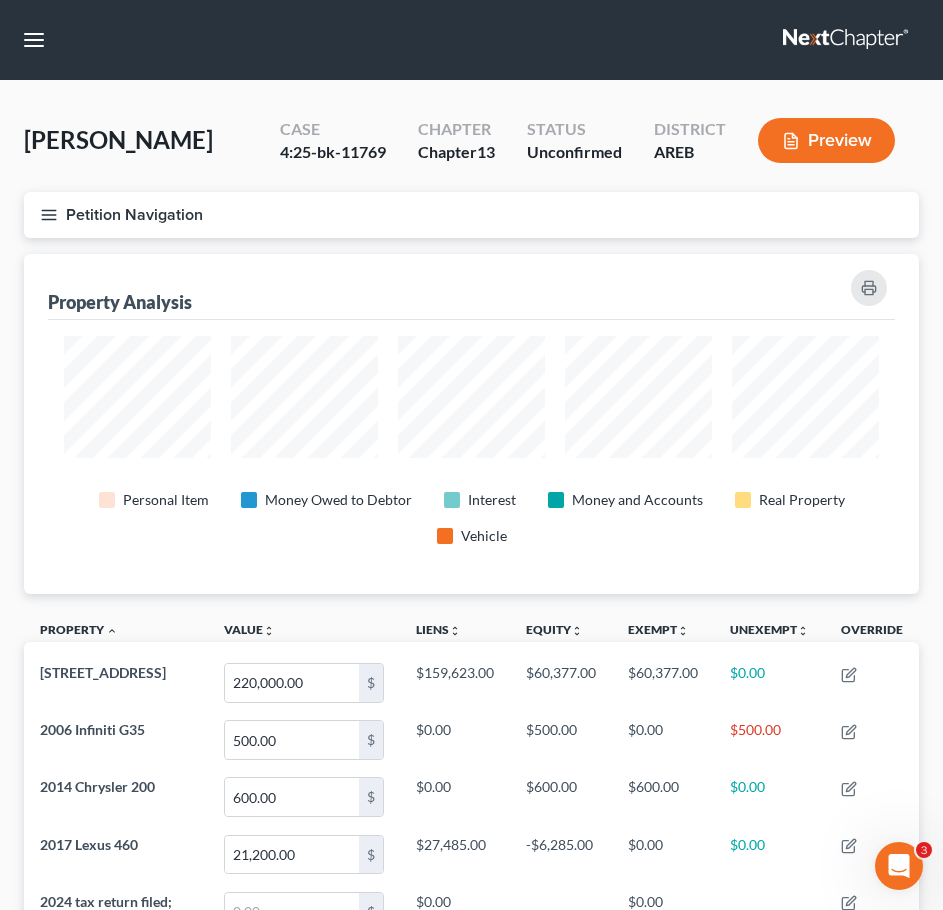 scroll, scrollTop: 999660, scrollLeft: 999105, axis: both 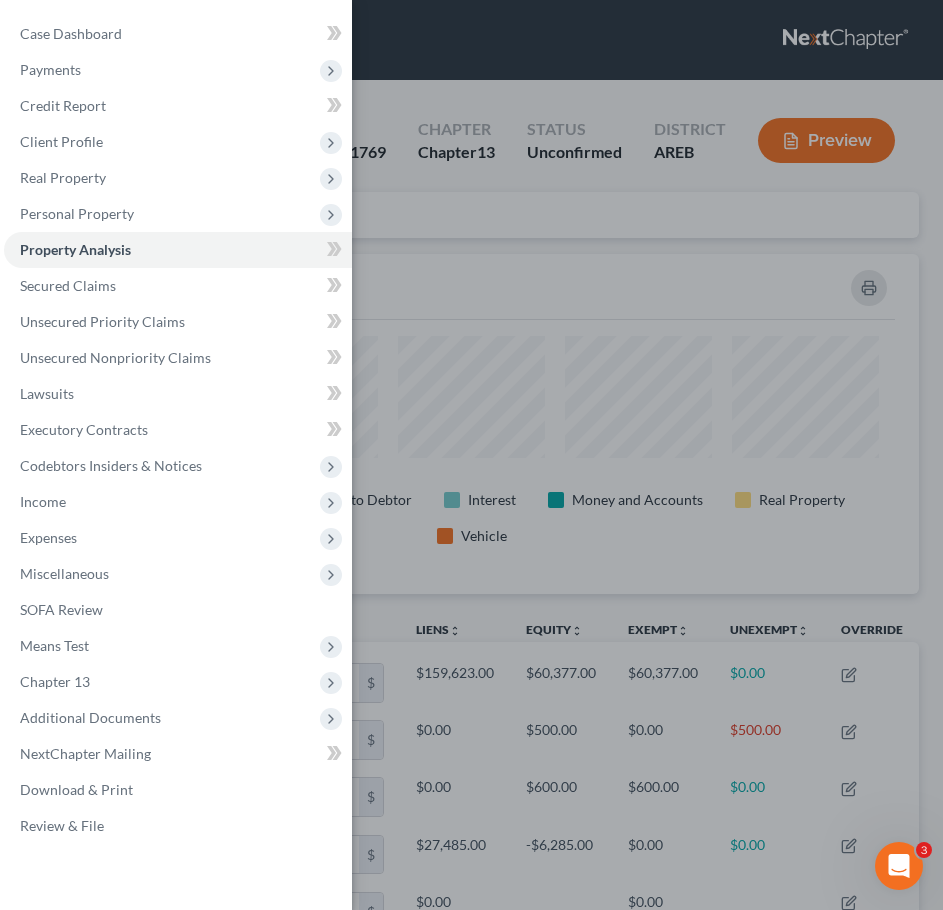click on "Case Dashboard
Payments
Invoices
Payments
Payments
Credit Report
Client Profile" at bounding box center (471, 455) 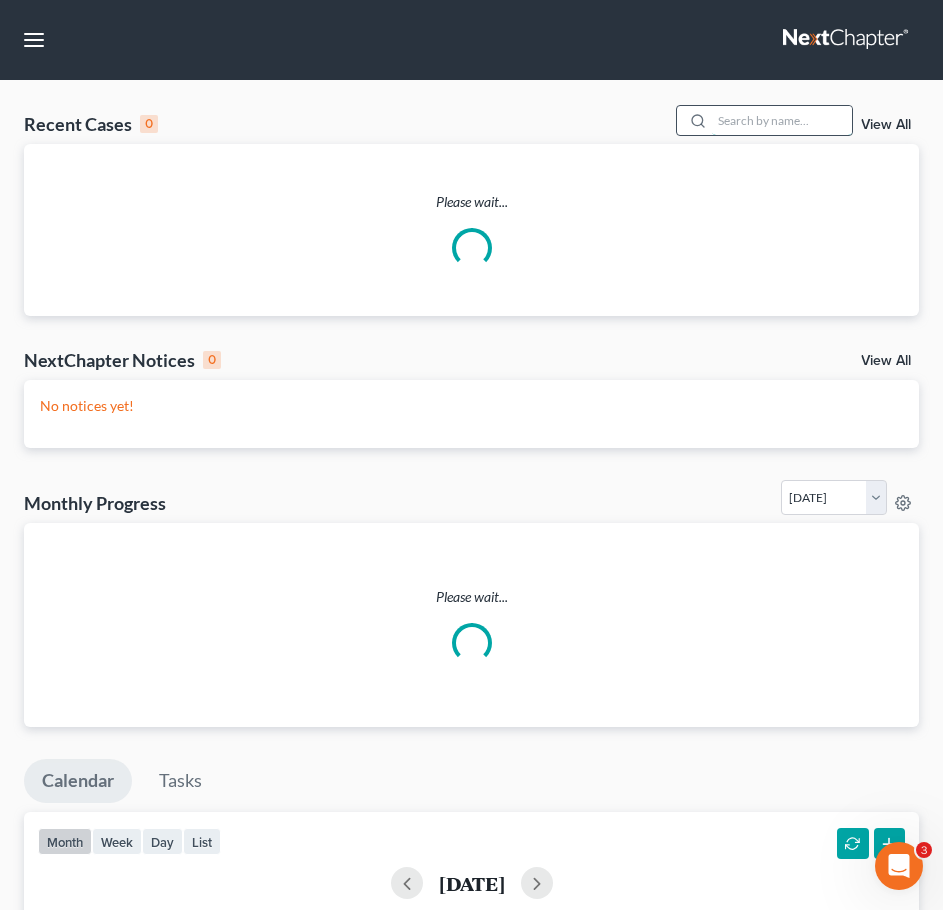 click at bounding box center [782, 120] 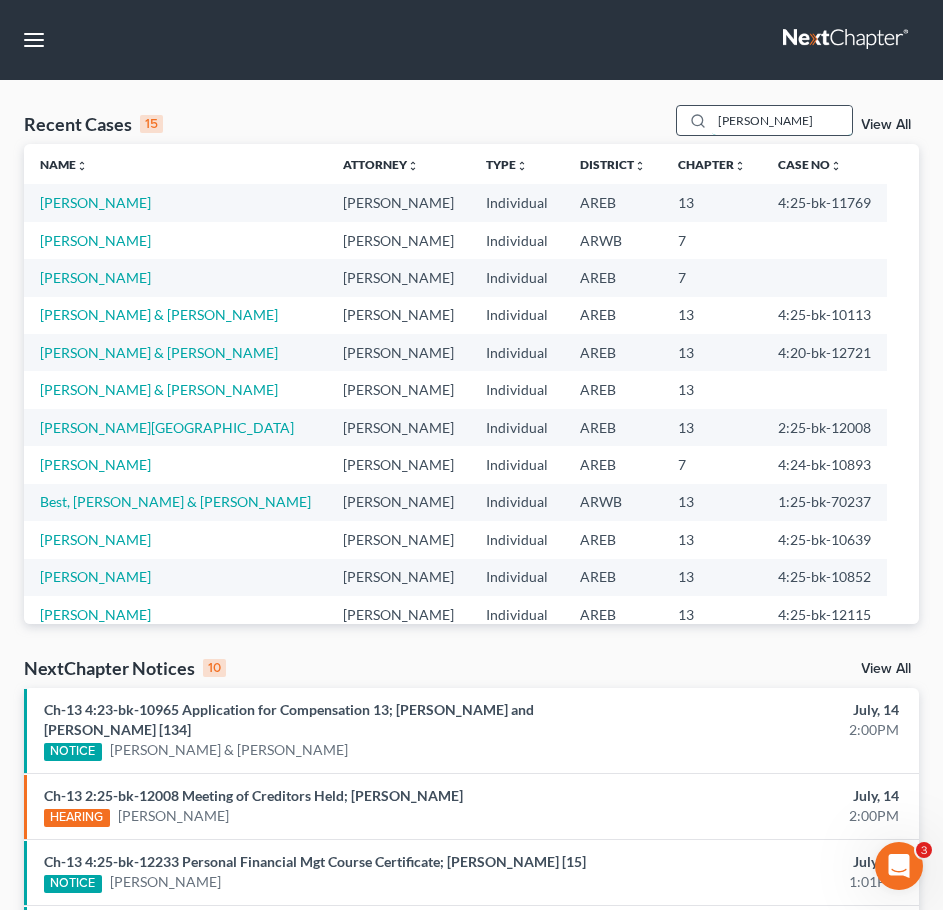 type on "[PERSON_NAME]" 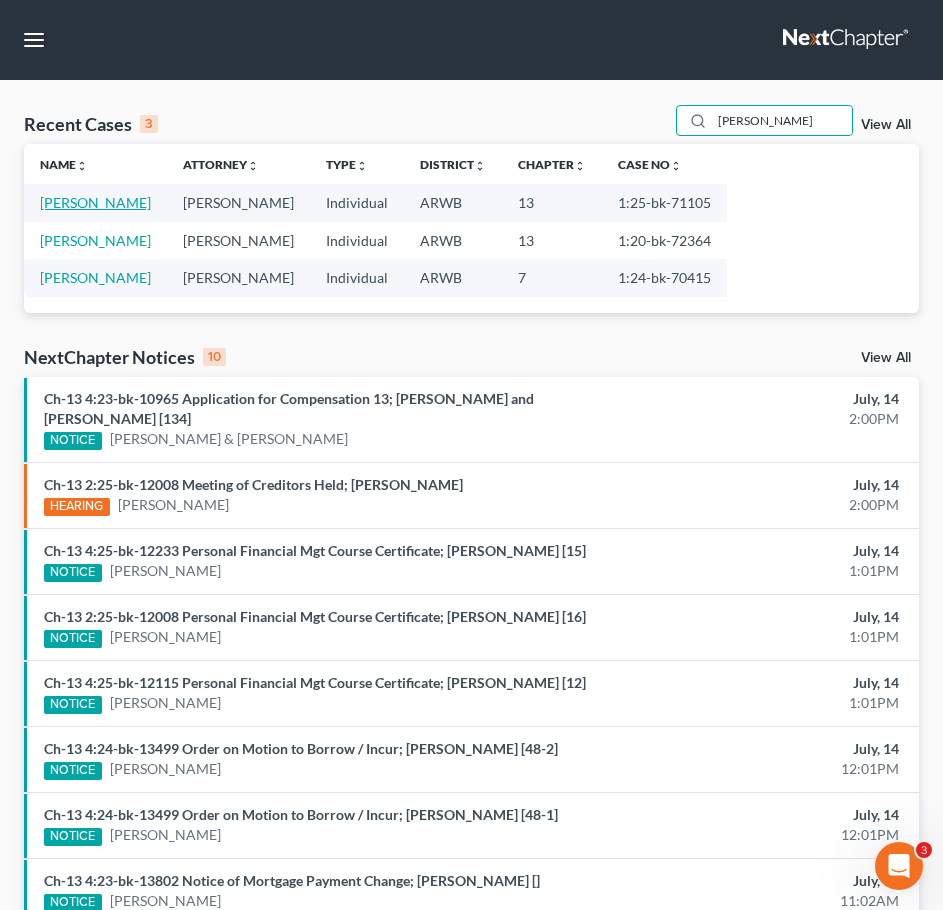 click on "[PERSON_NAME]" at bounding box center (95, 202) 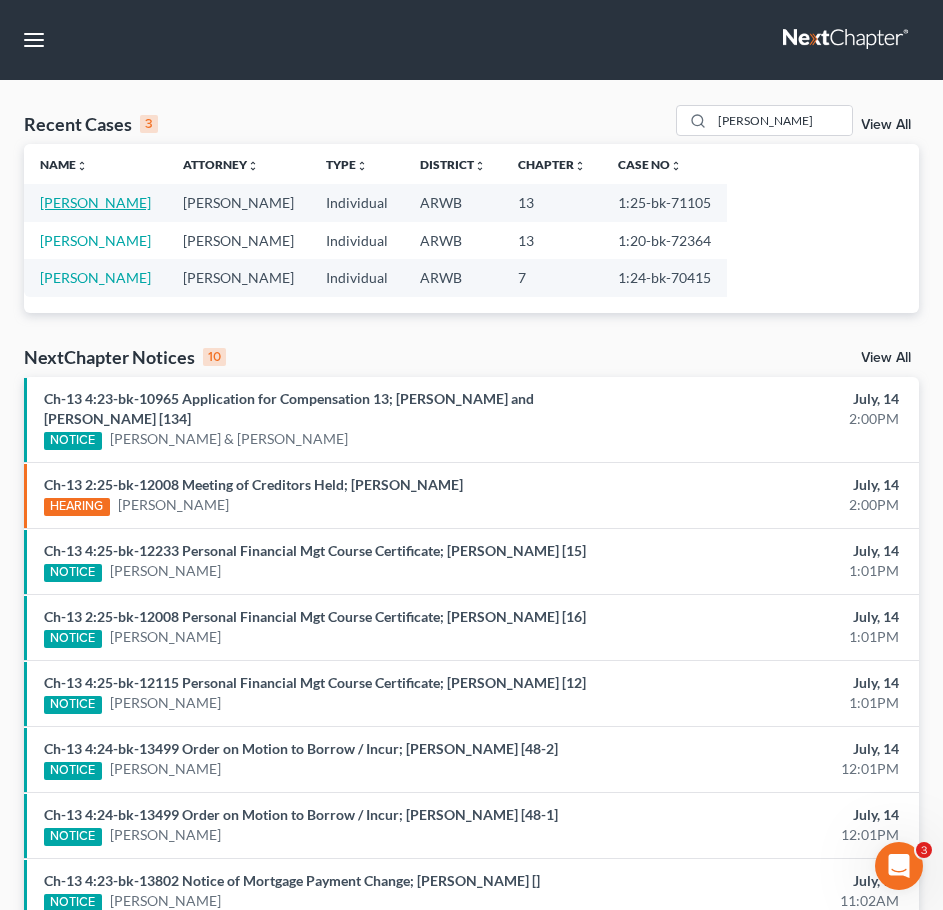 select on "6" 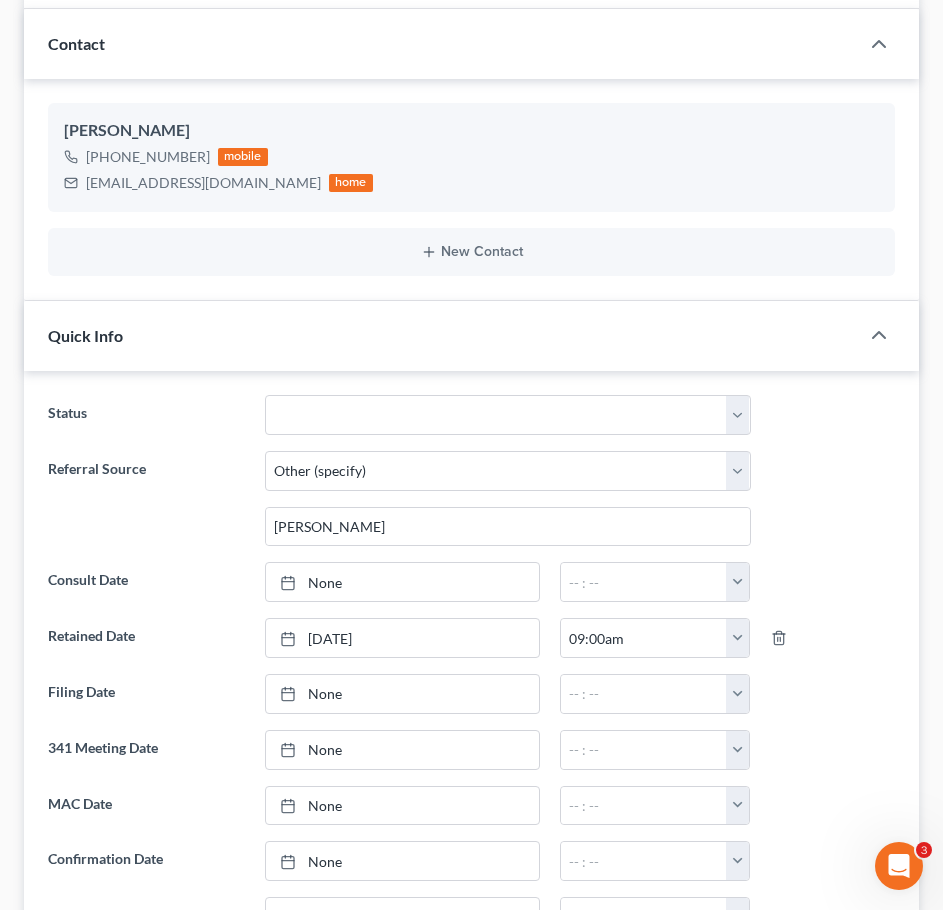 scroll, scrollTop: 311, scrollLeft: 0, axis: vertical 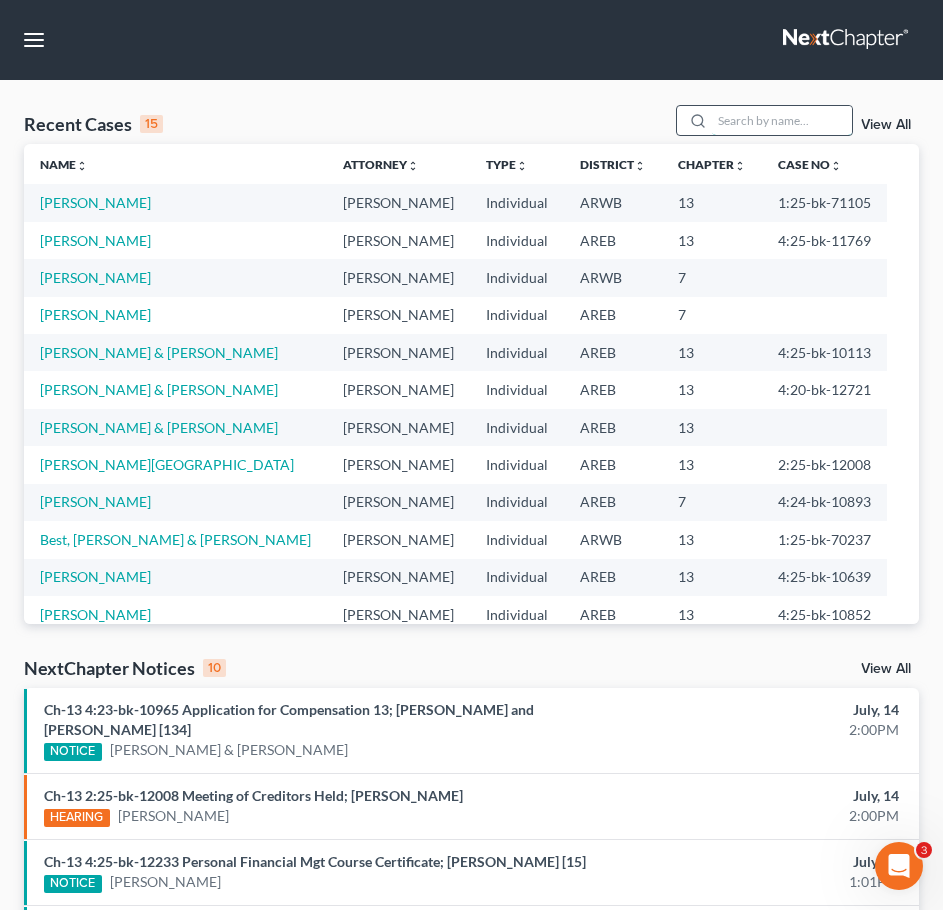 click at bounding box center [782, 120] 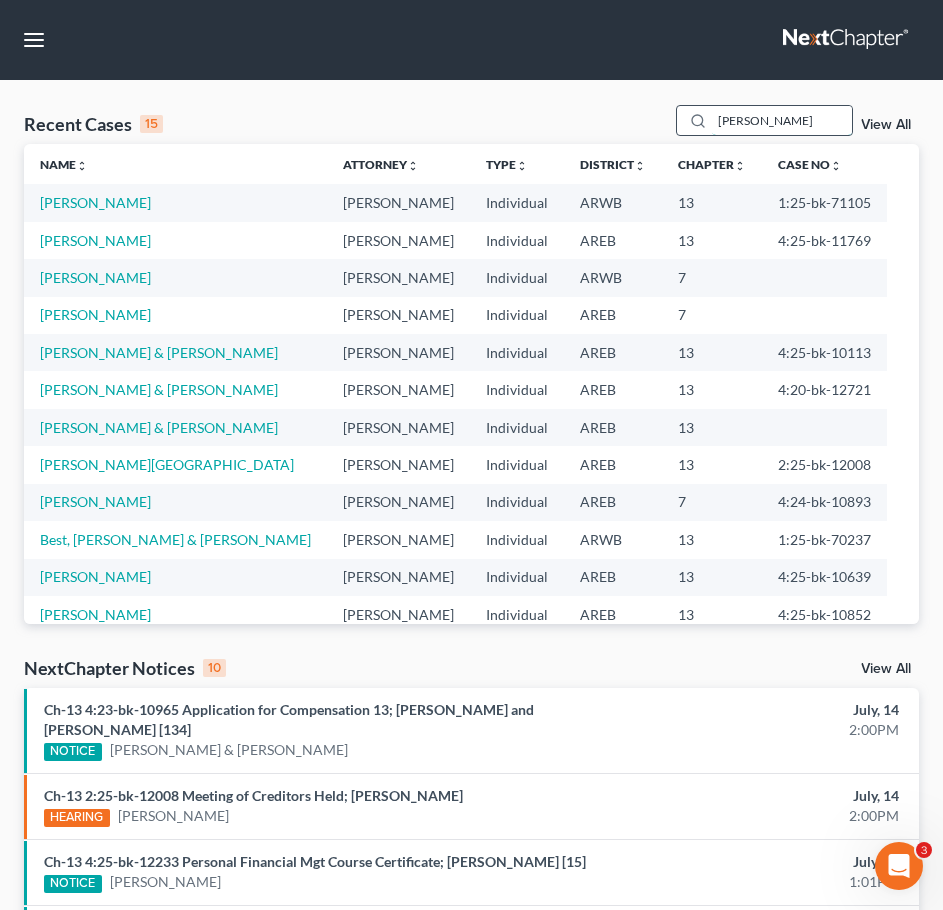 type on "[PERSON_NAME]" 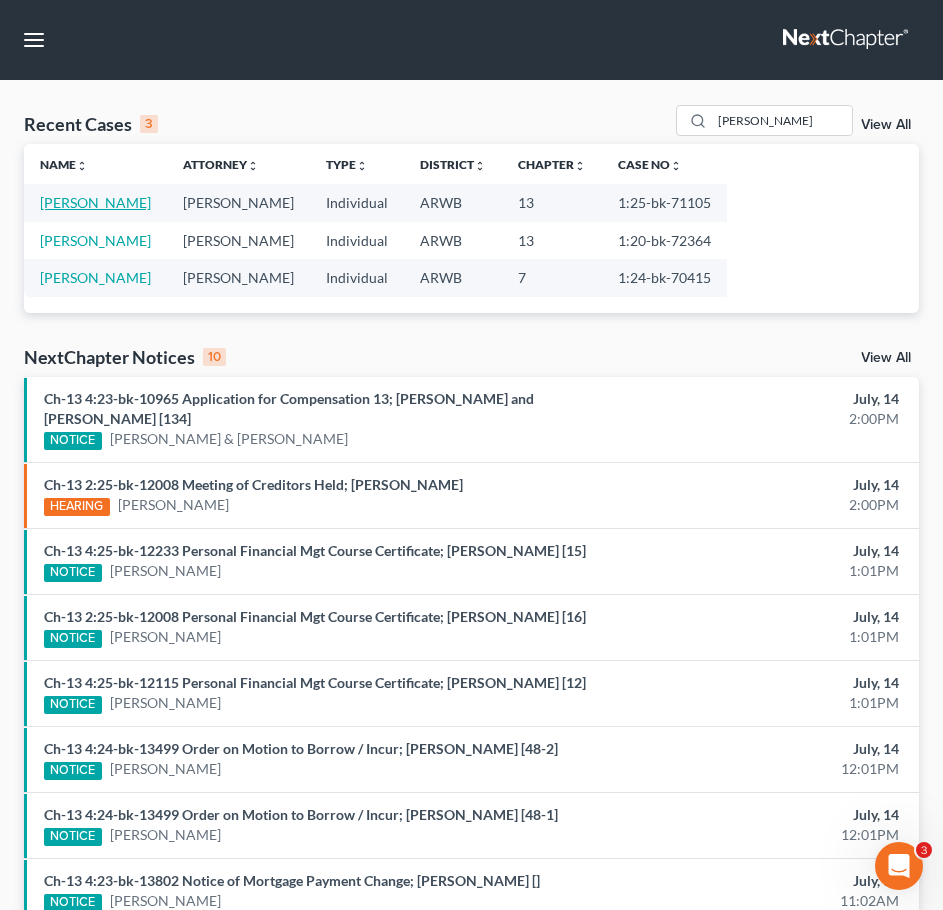 click on "[PERSON_NAME]" at bounding box center (95, 202) 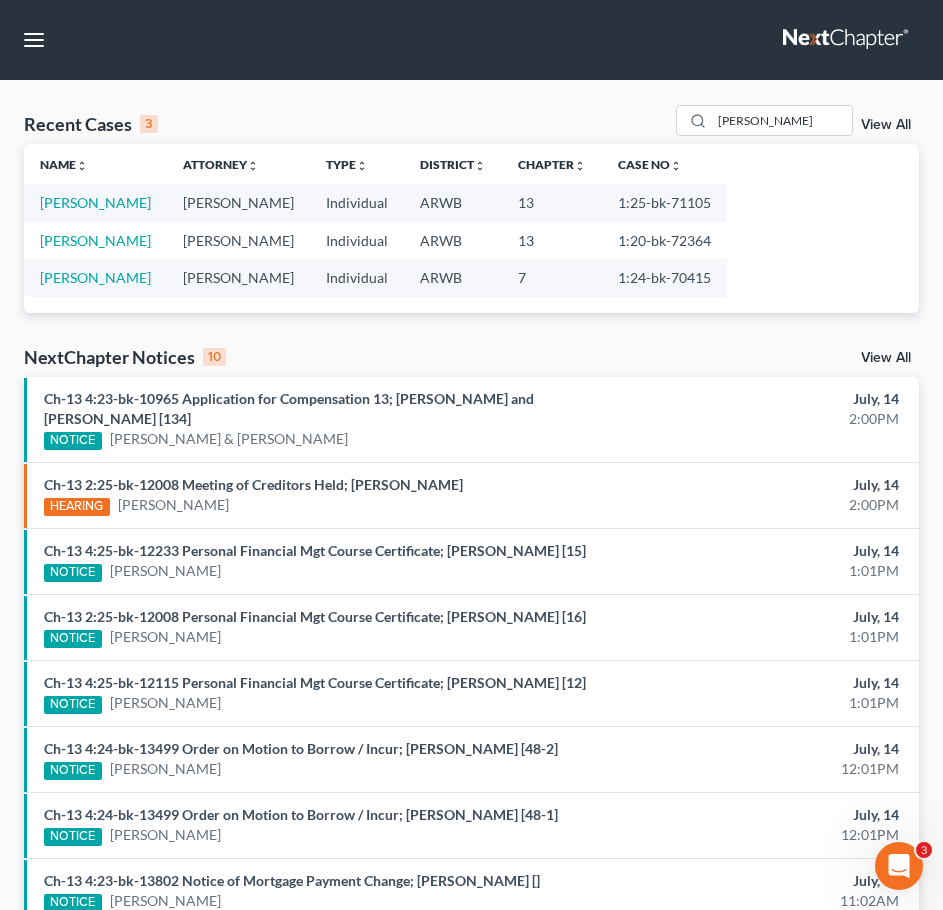 select on "6" 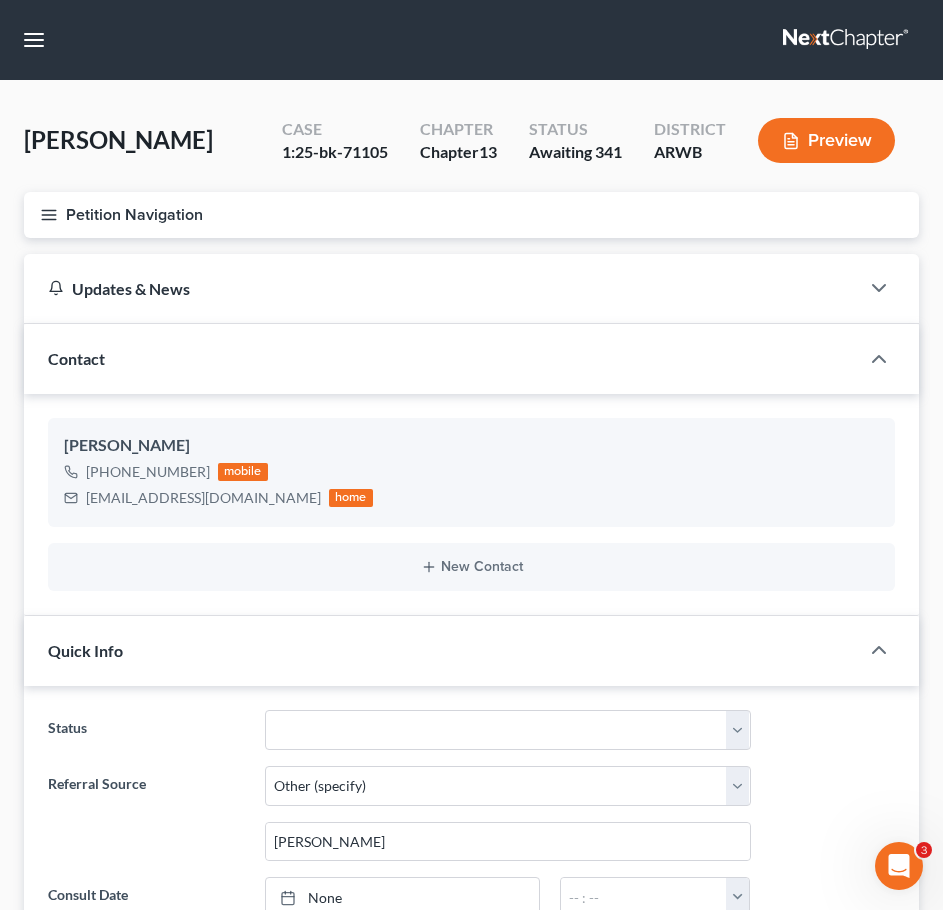click on "Petition Navigation" at bounding box center (471, 215) 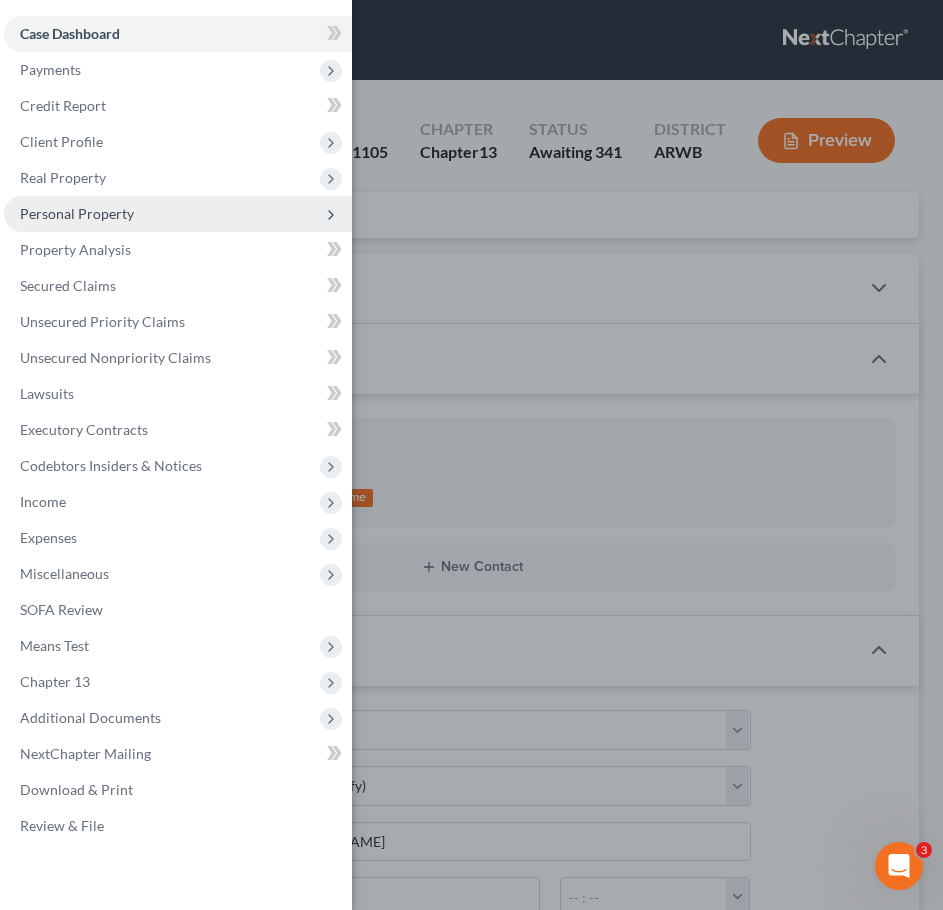 click on "Personal Property" at bounding box center (77, 213) 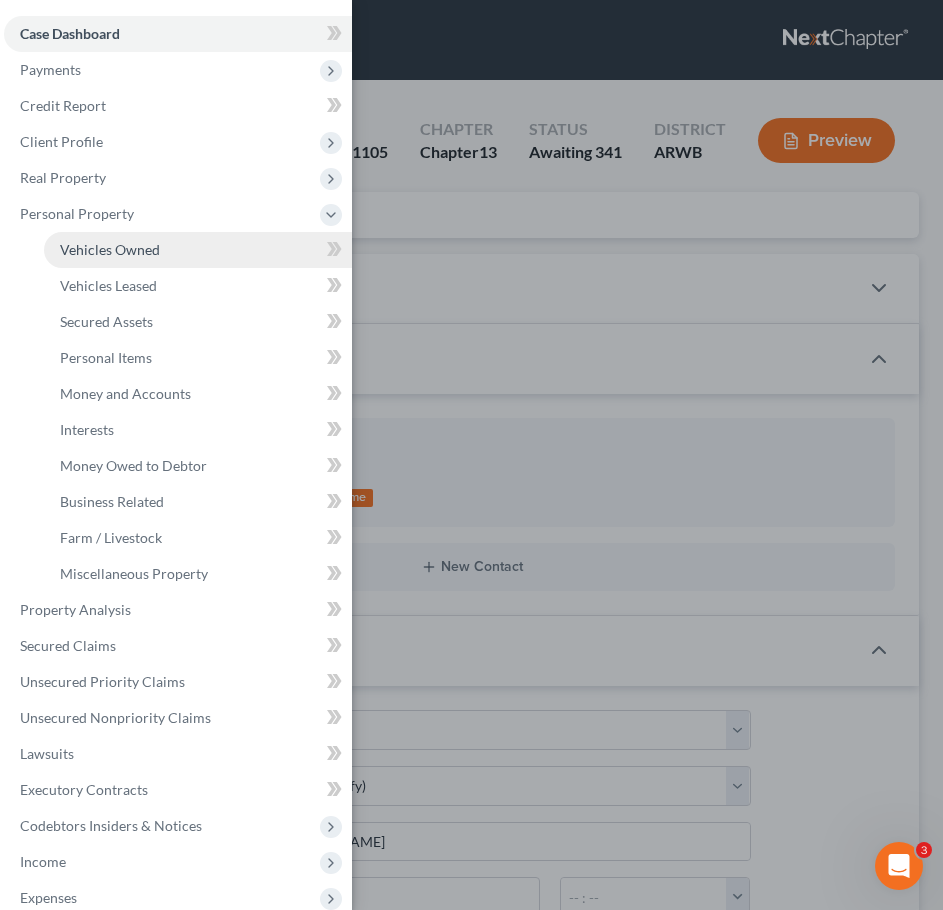 click on "Vehicles Owned" at bounding box center [110, 249] 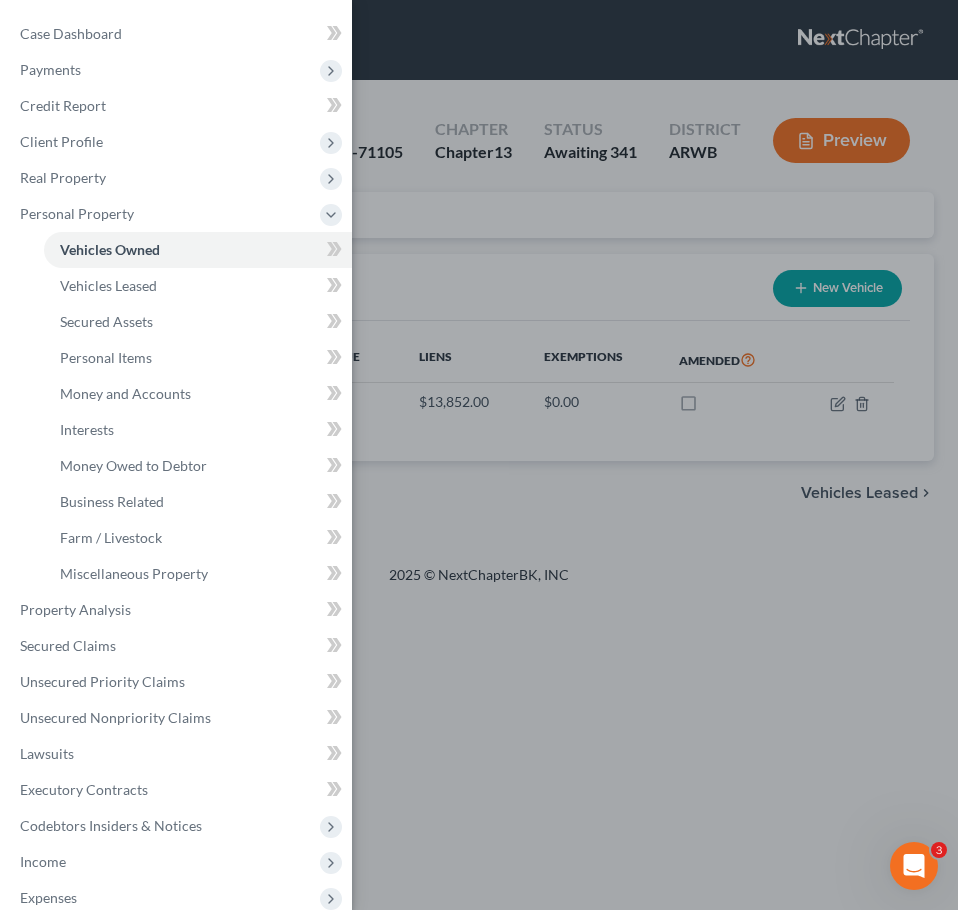 click on "Case Dashboard
Payments
Invoices
Payments
Payments
Credit Report
Client Profile" at bounding box center (479, 455) 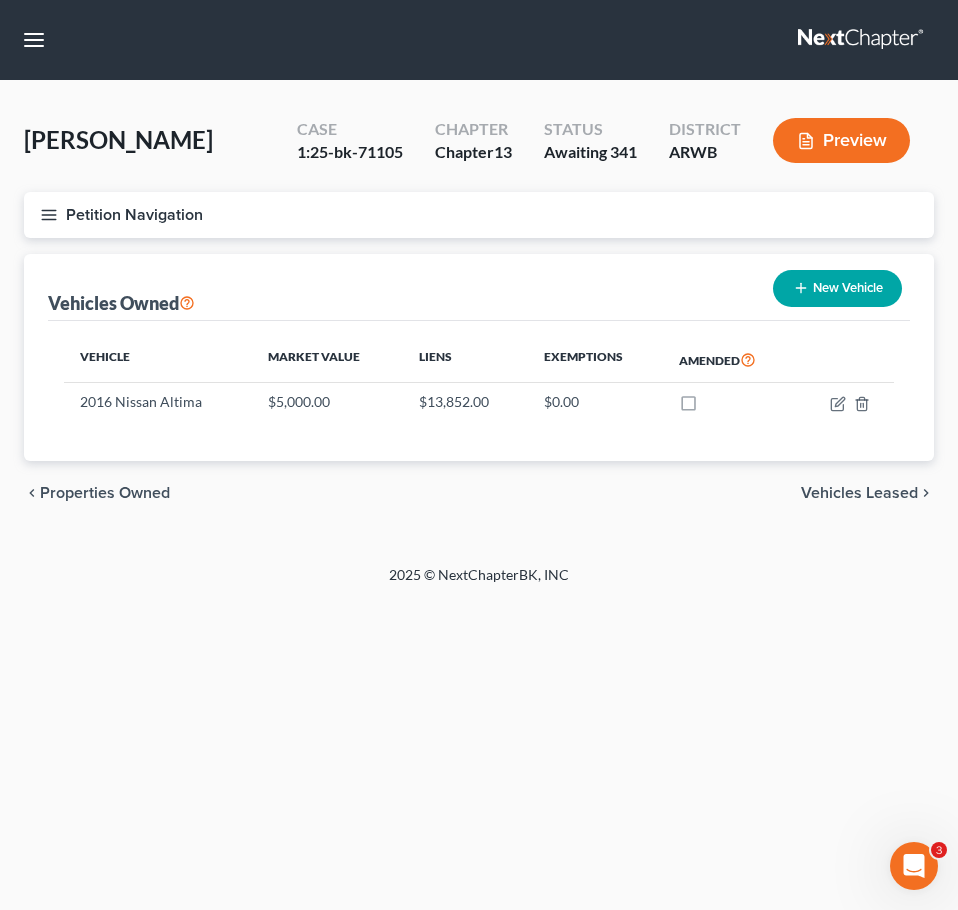click on "Petition Navigation" at bounding box center [479, 215] 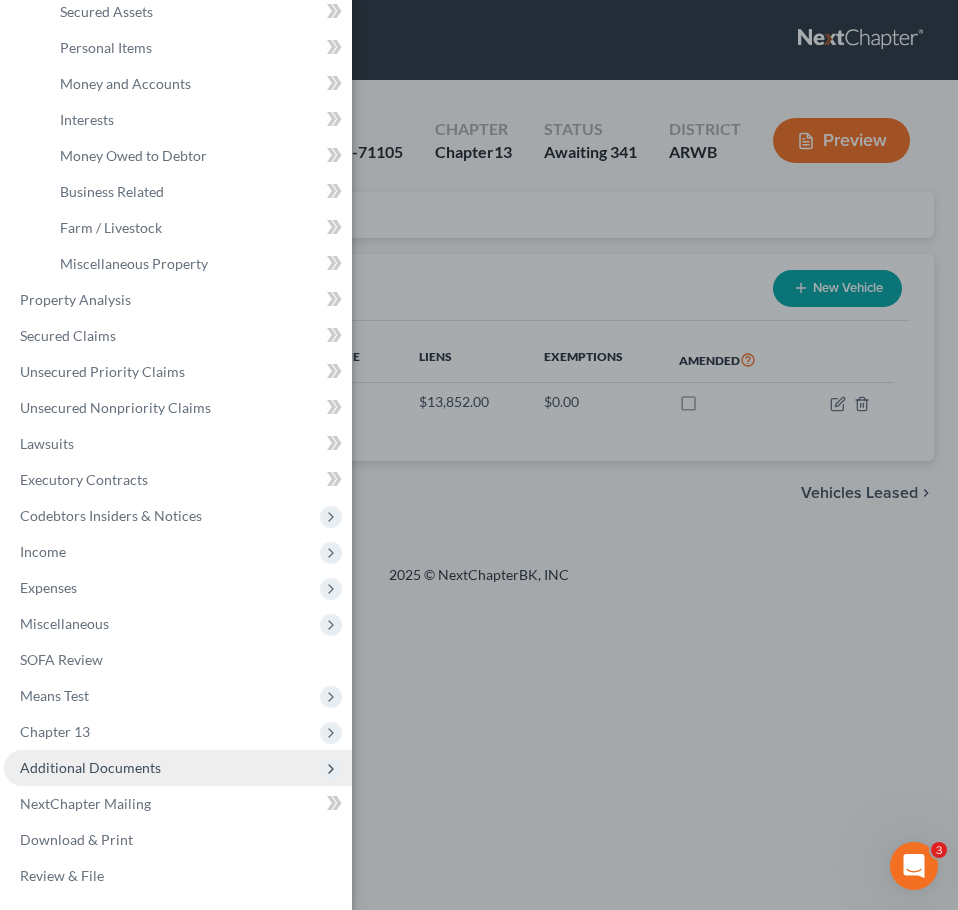 click on "Additional Documents" at bounding box center (90, 767) 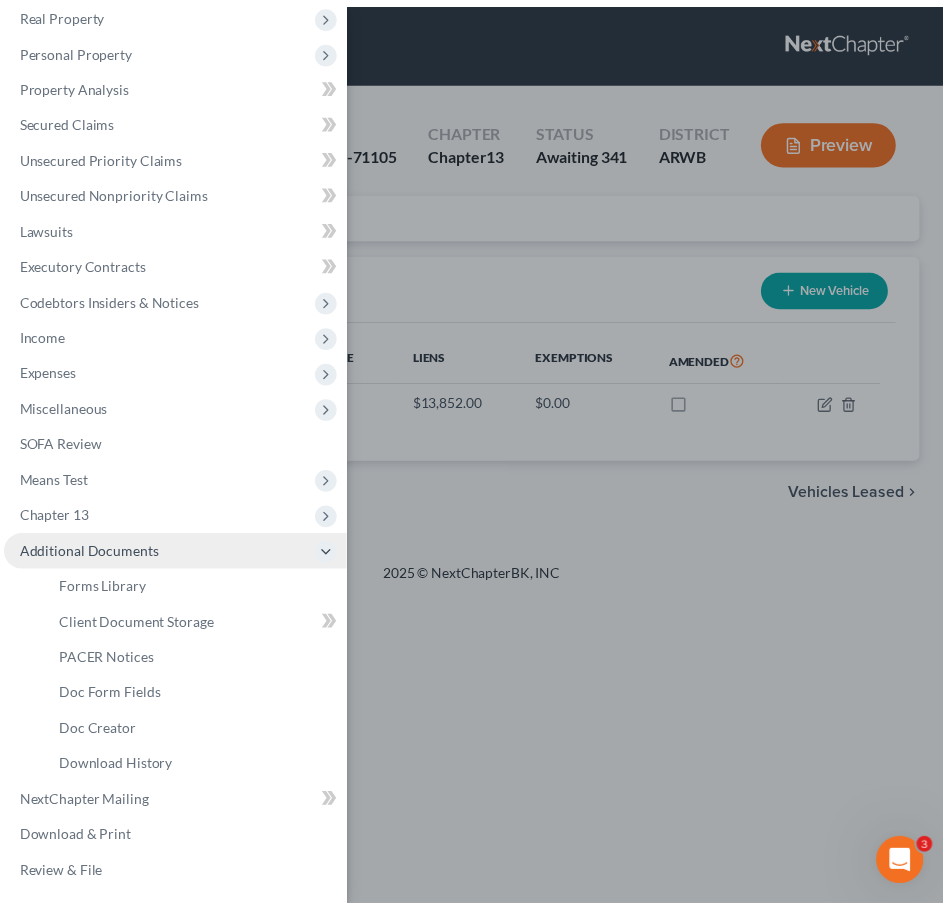 scroll, scrollTop: 166, scrollLeft: 0, axis: vertical 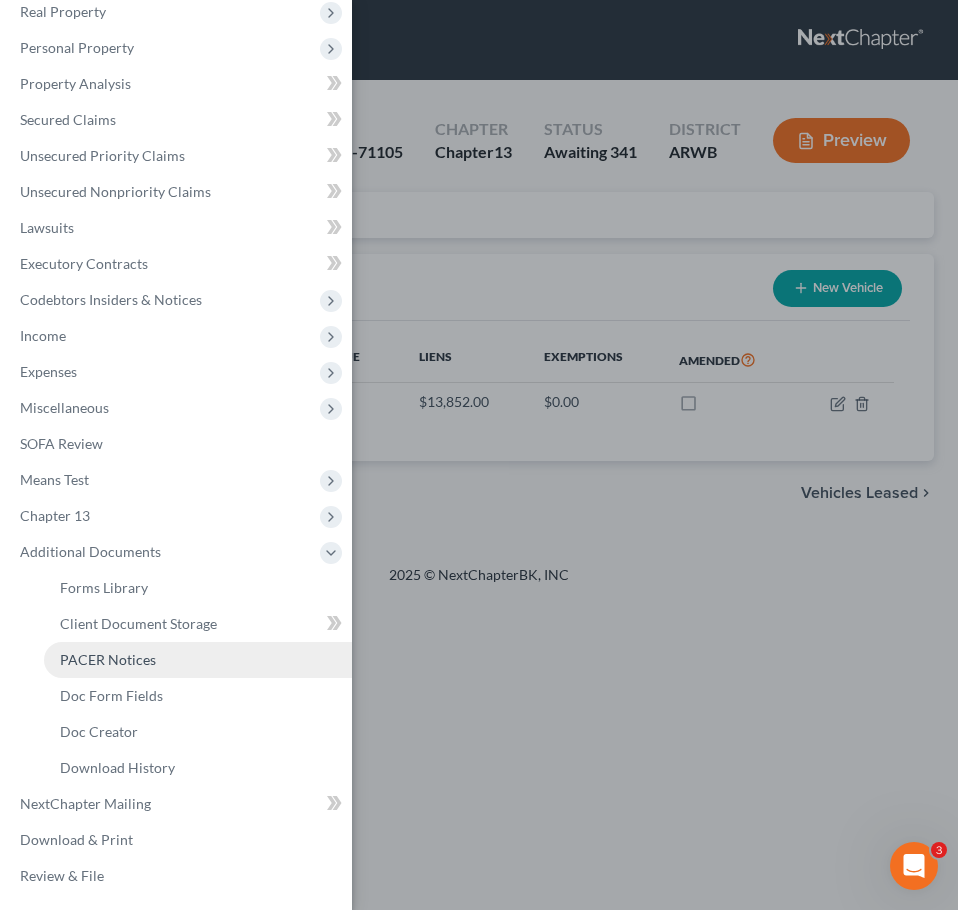 click on "PACER Notices" at bounding box center (198, 660) 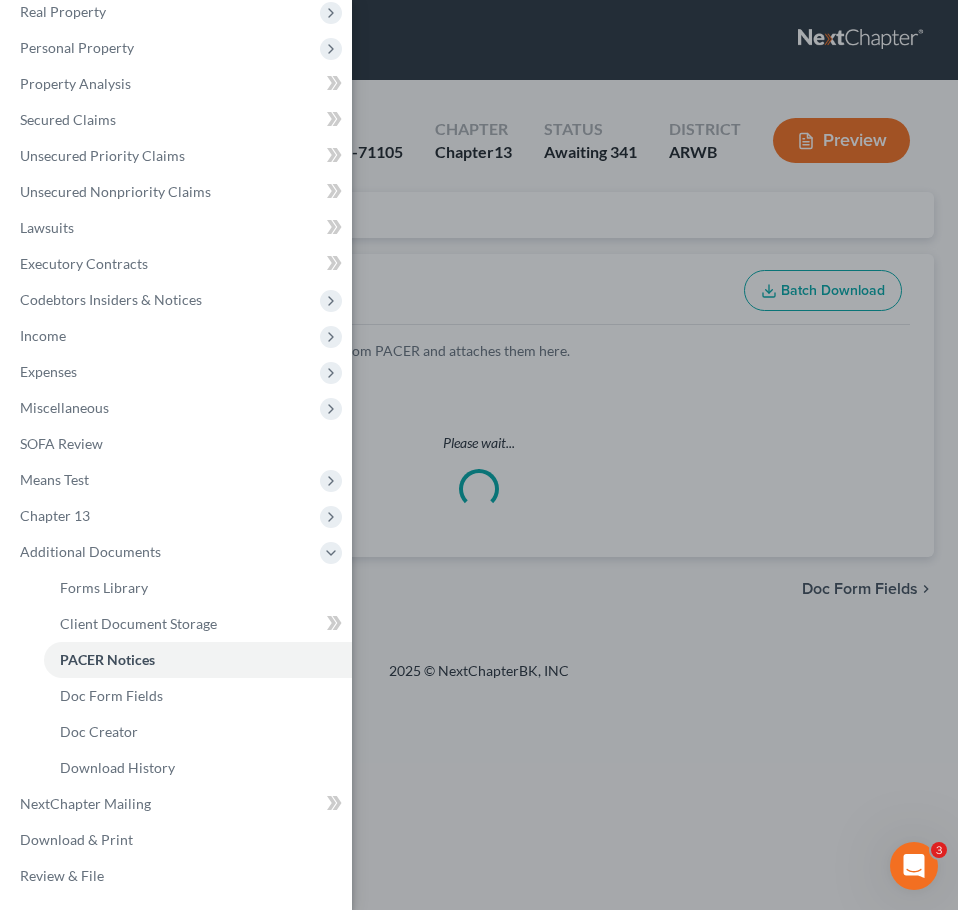 click on "Case Dashboard
Payments
Invoices
Payments
Payments
Credit Report
Client Profile" at bounding box center [479, 455] 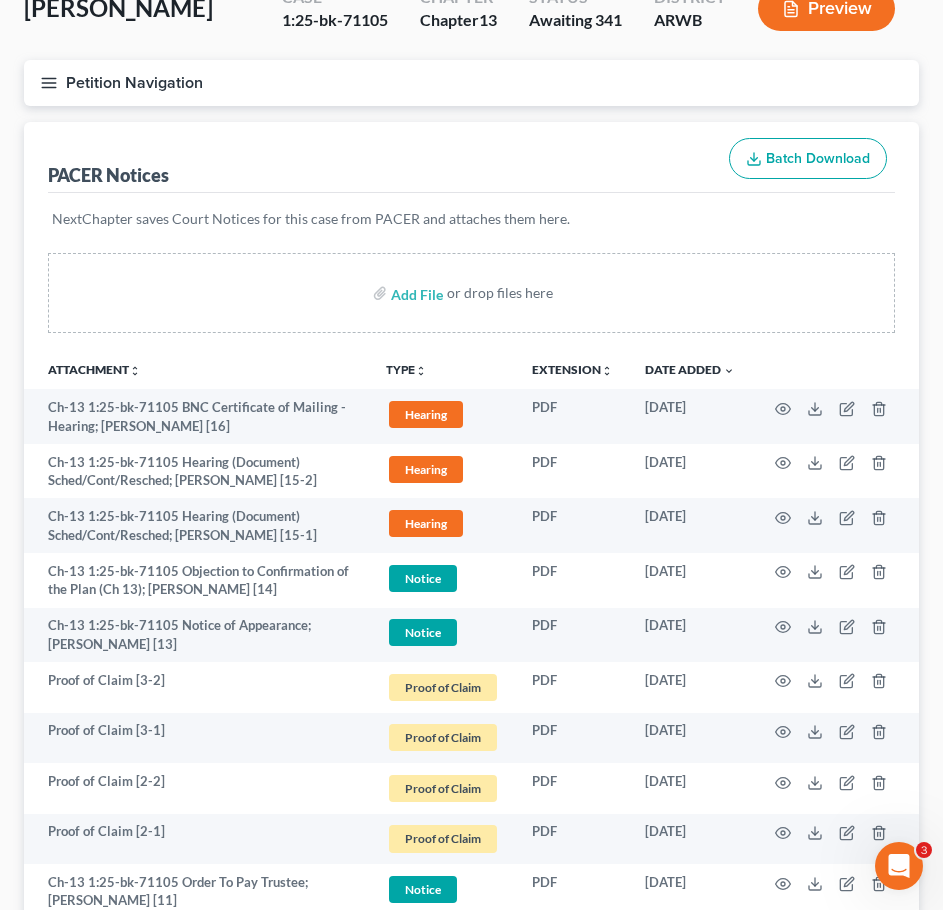 scroll, scrollTop: 133, scrollLeft: 0, axis: vertical 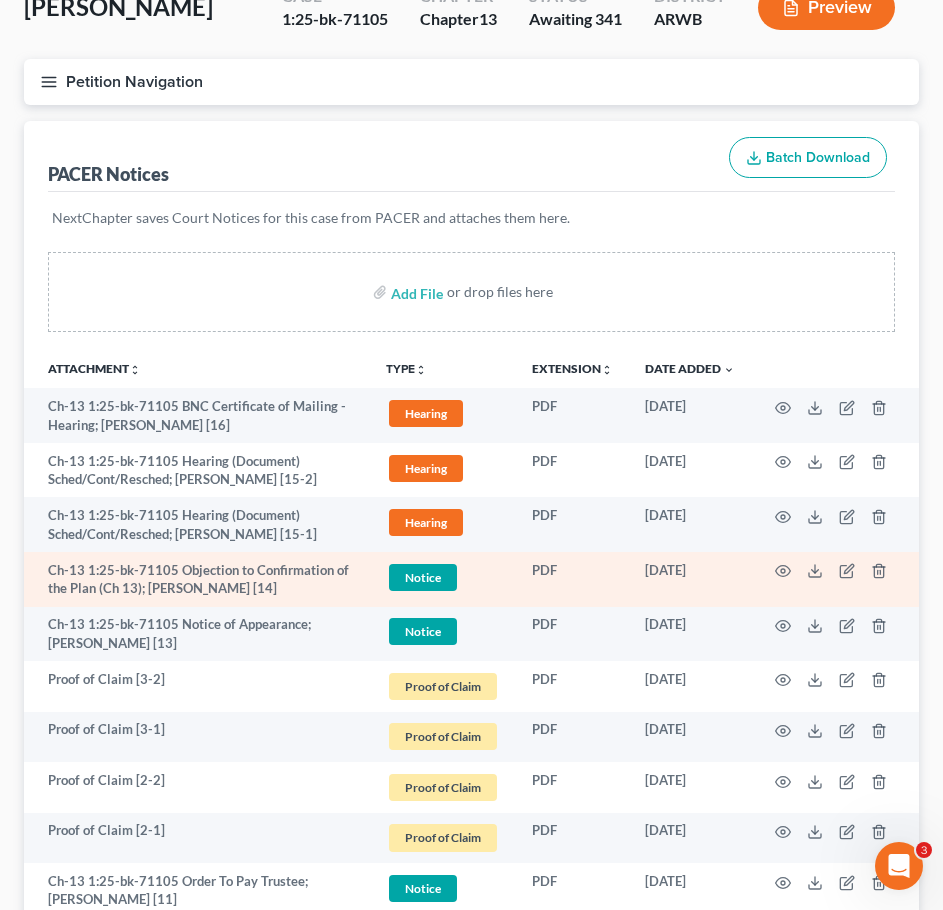 drag, startPoint x: 583, startPoint y: 579, endPoint x: 755, endPoint y: 592, distance: 172.49059 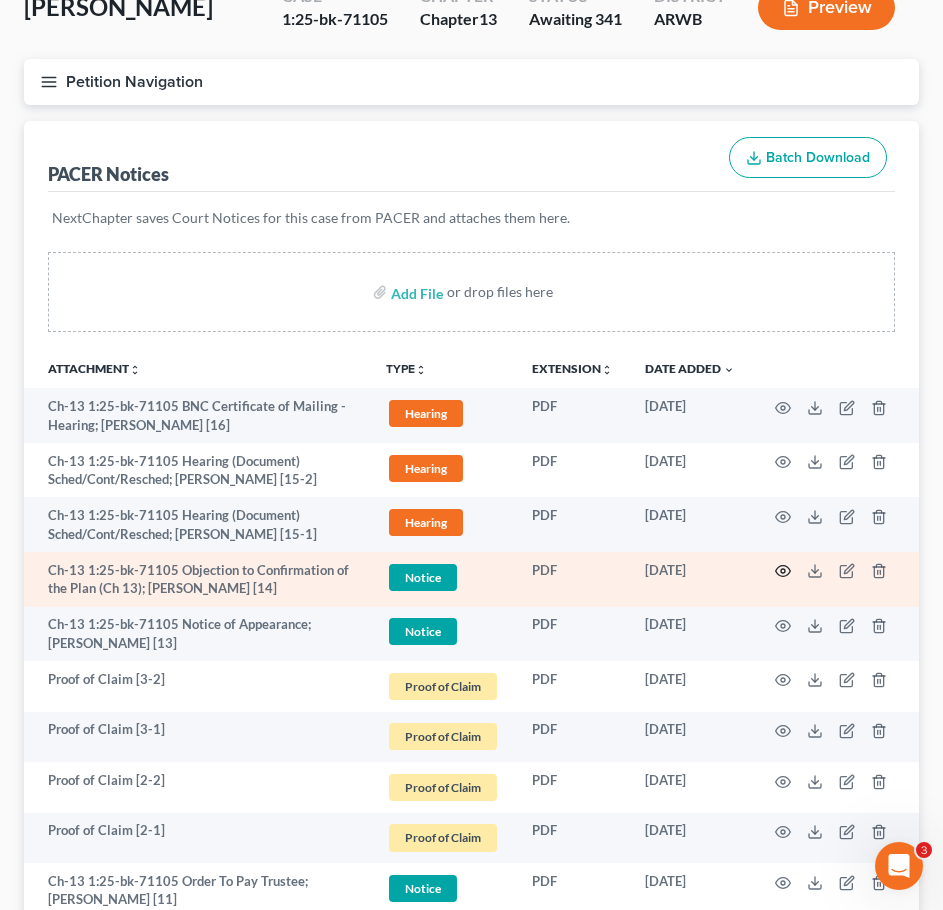 click 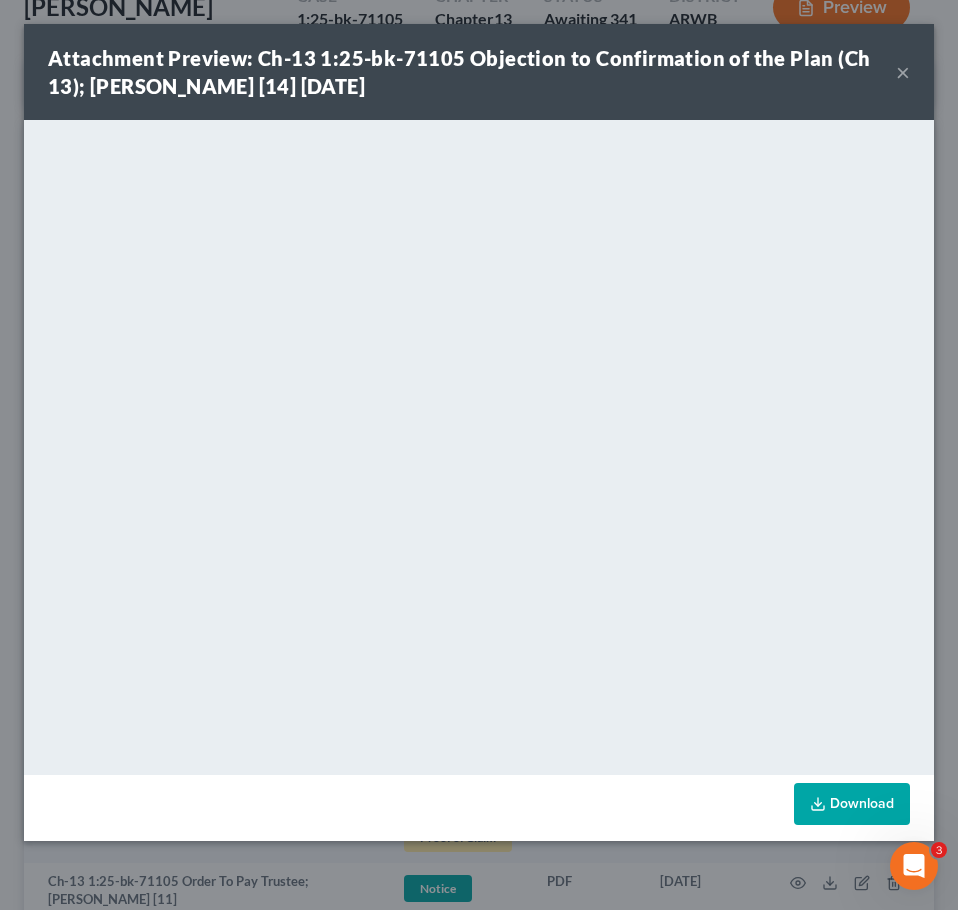 click on "×" at bounding box center (903, 72) 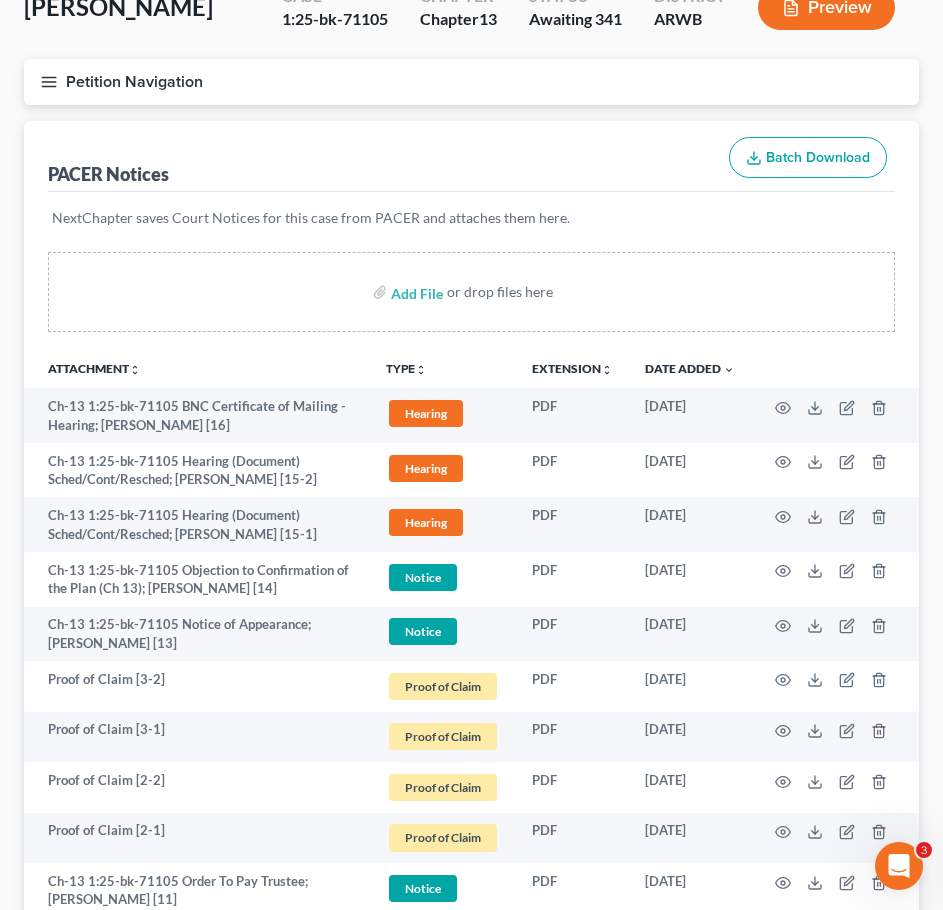 scroll, scrollTop: 0, scrollLeft: 0, axis: both 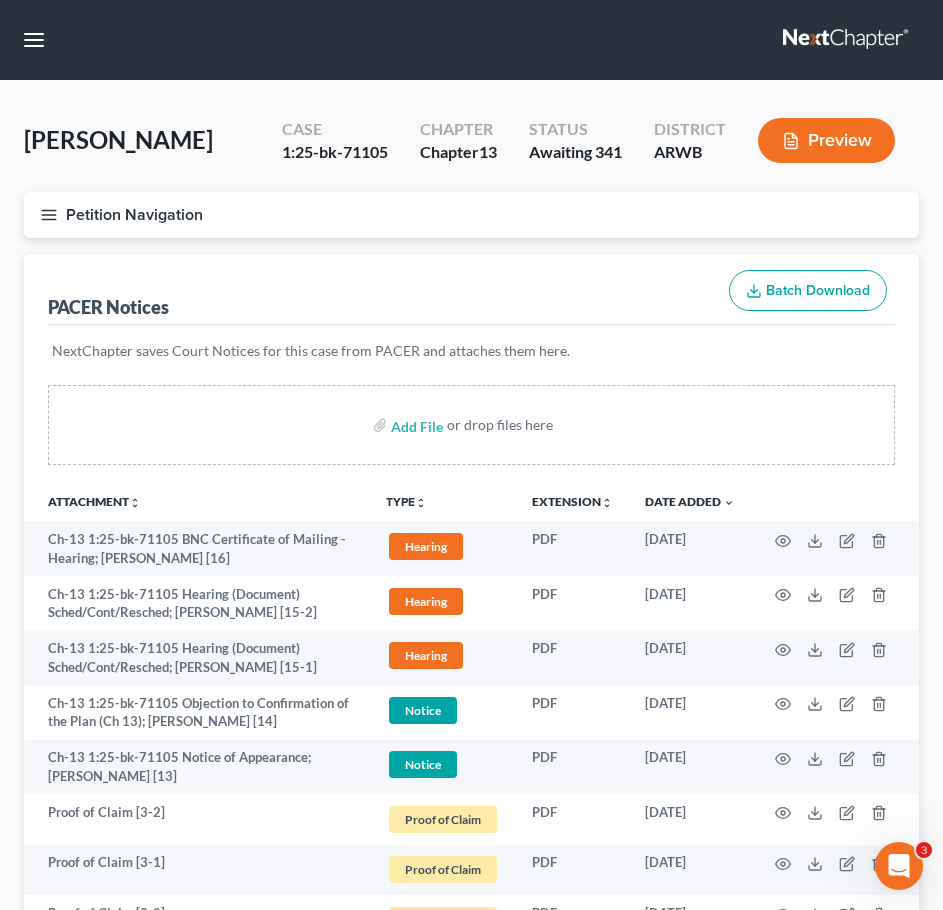 click on "Petition Navigation" at bounding box center (471, 215) 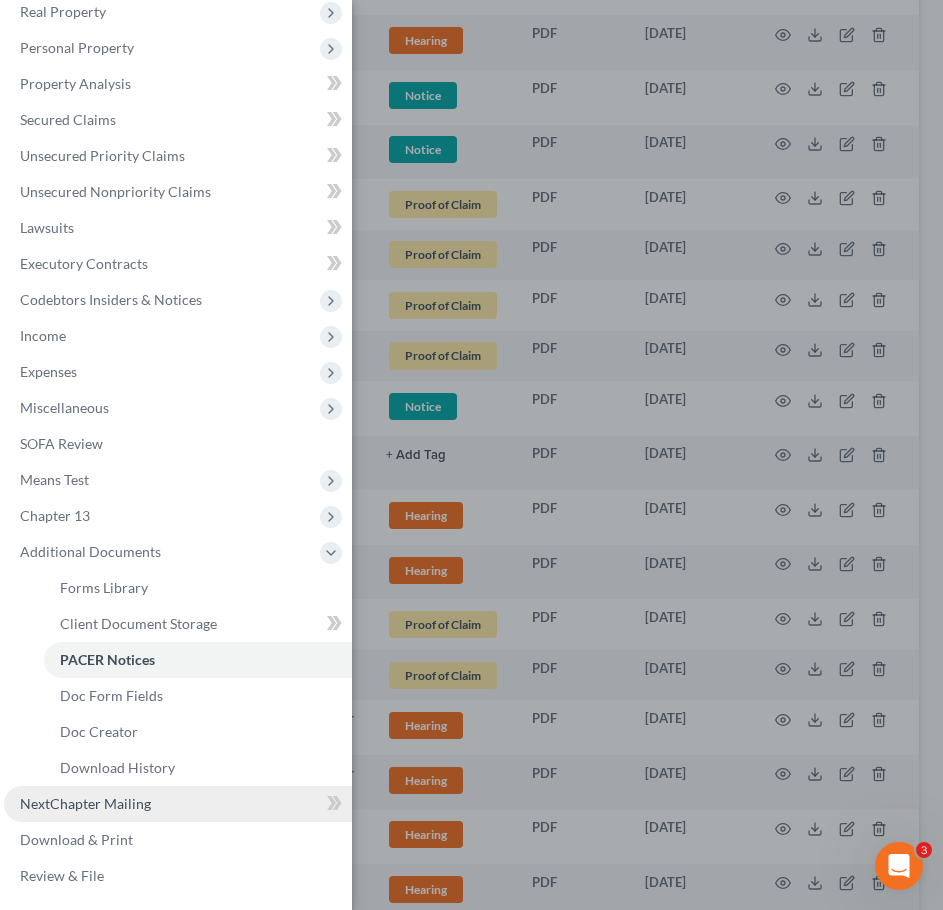 scroll, scrollTop: 616, scrollLeft: 0, axis: vertical 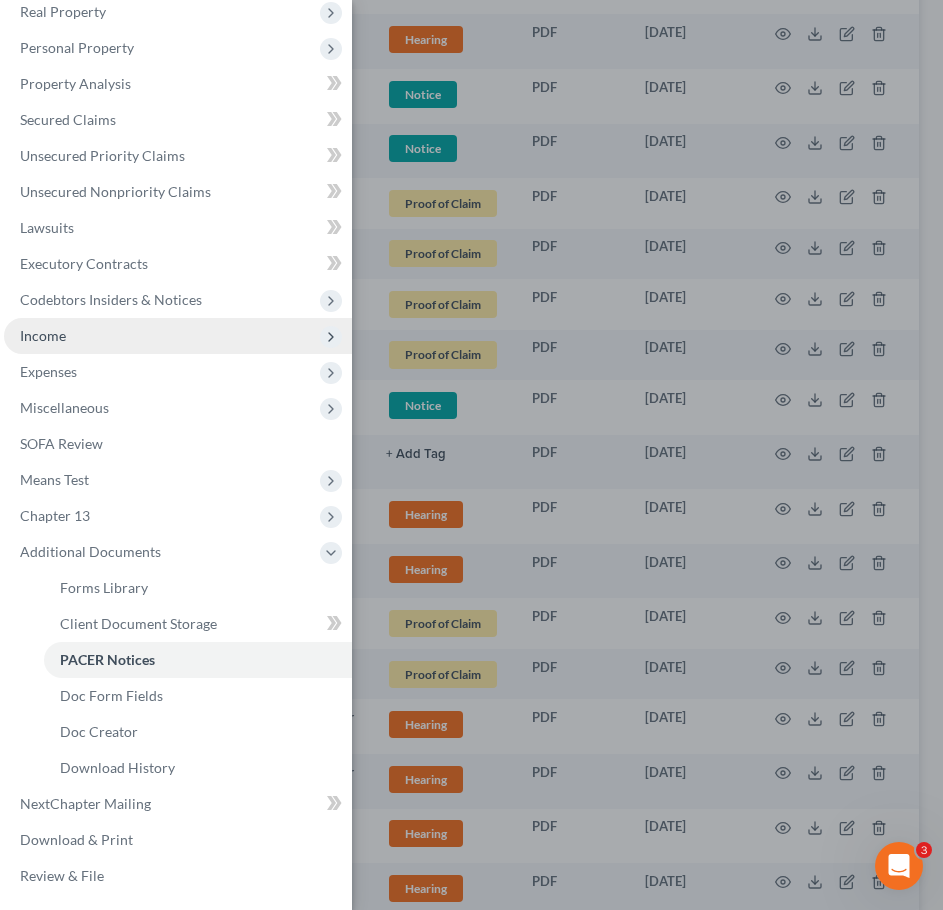 click on "Income" at bounding box center (178, 336) 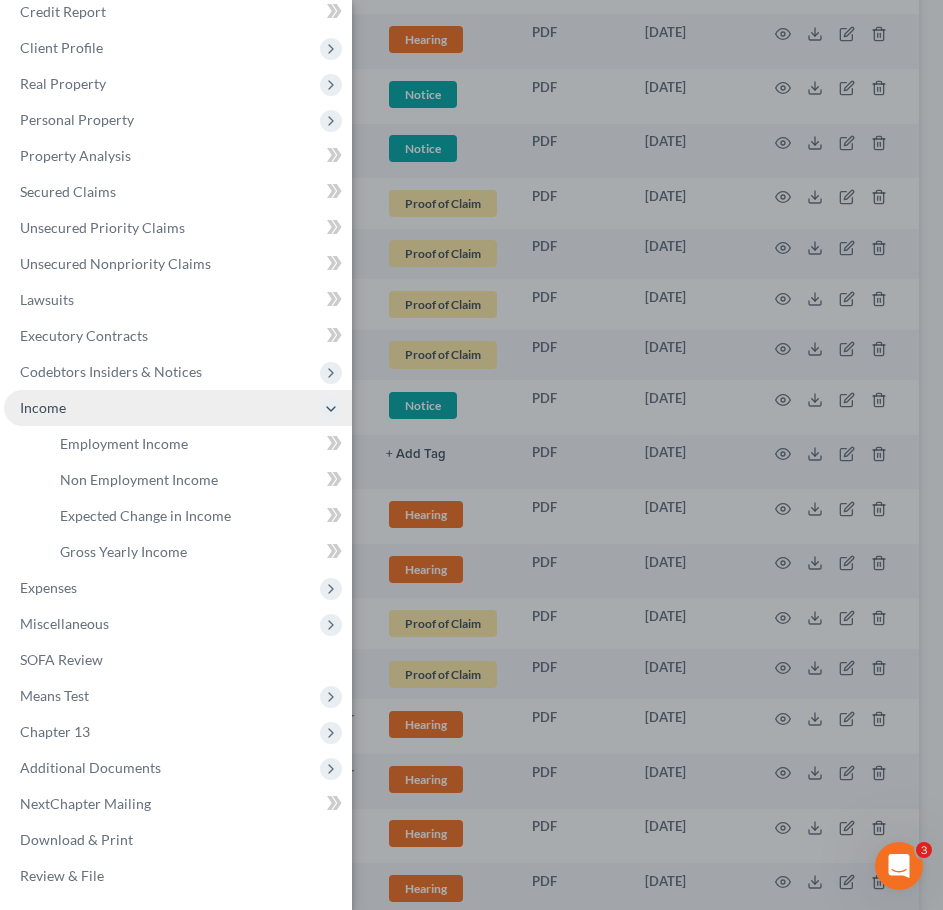 scroll, scrollTop: 94, scrollLeft: 0, axis: vertical 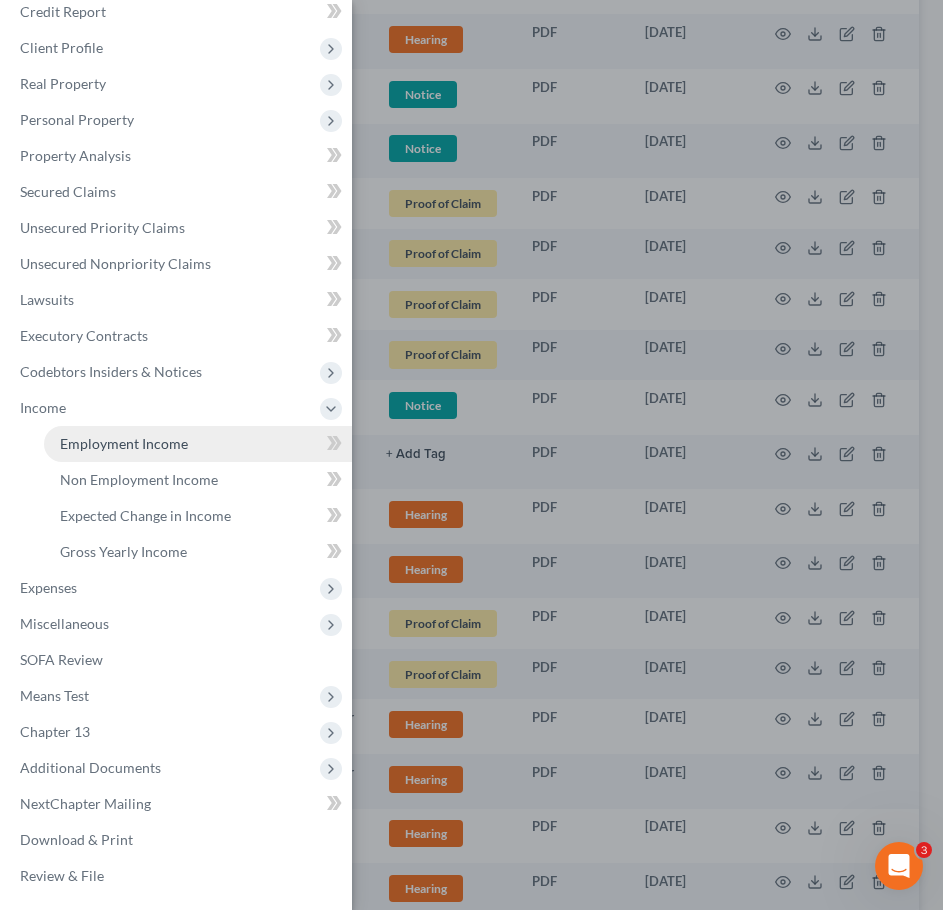 click on "Employment Income" at bounding box center [124, 443] 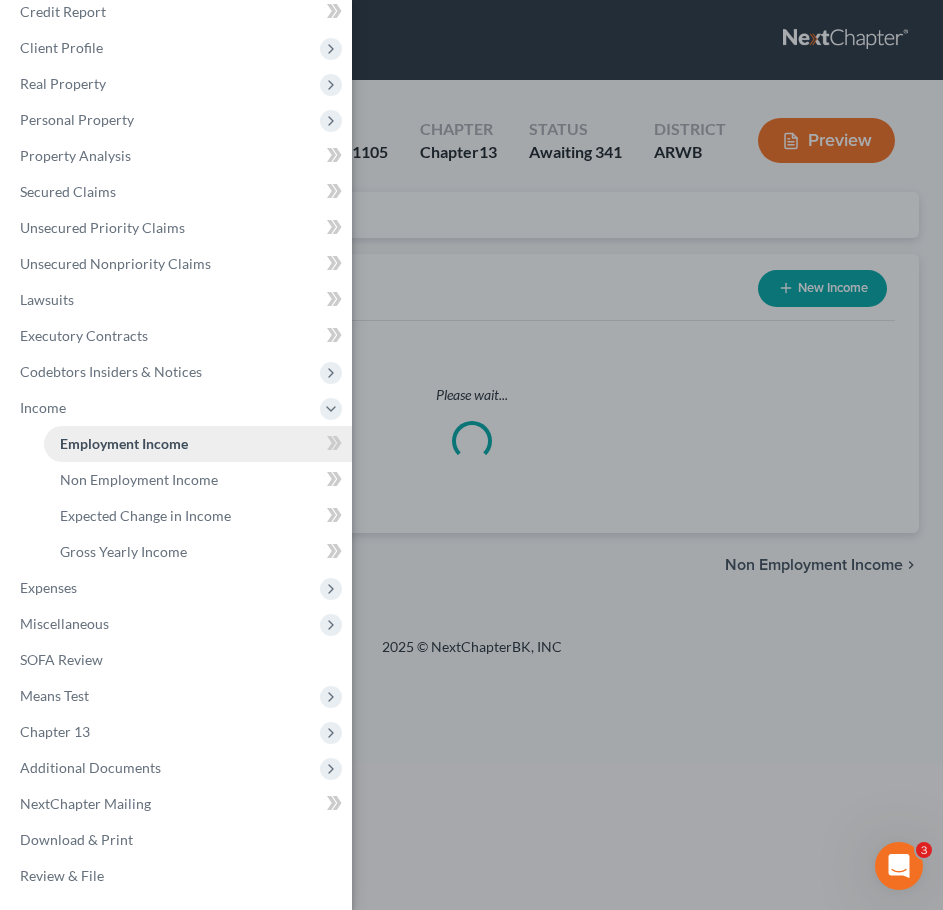 scroll, scrollTop: 0, scrollLeft: 0, axis: both 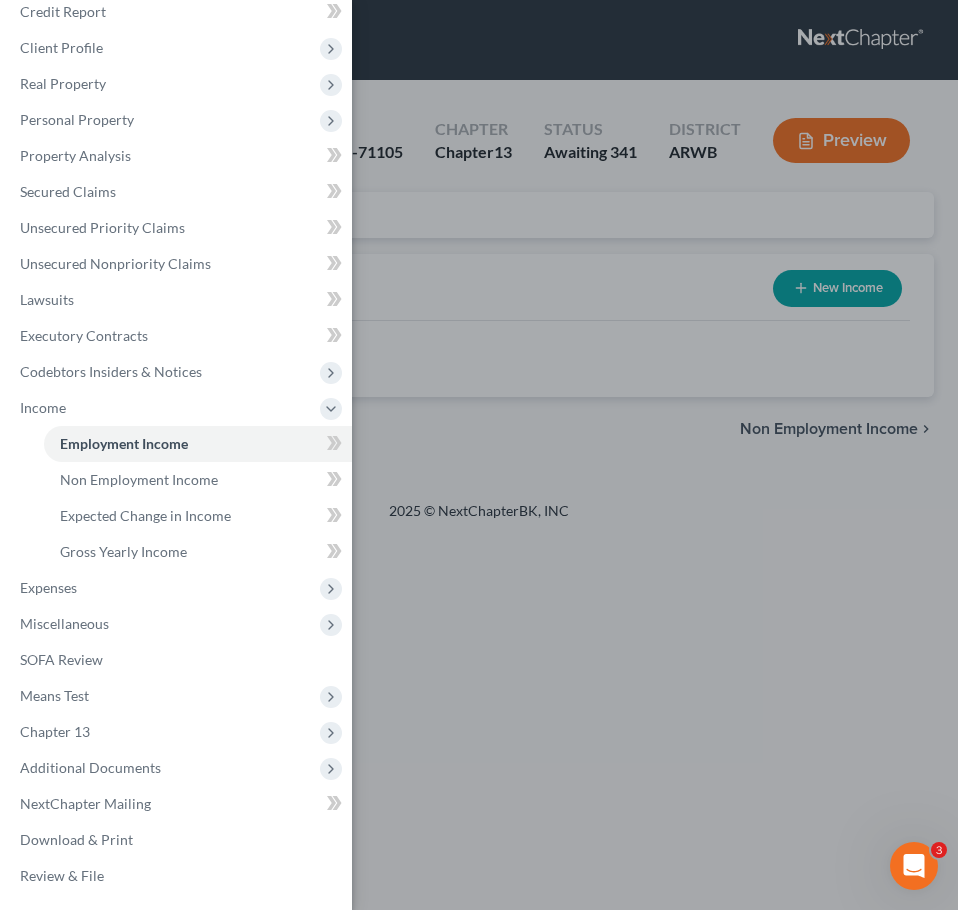 click on "Case Dashboard
Payments
Invoices
Payments
Payments
Credit Report
Client Profile" at bounding box center [479, 455] 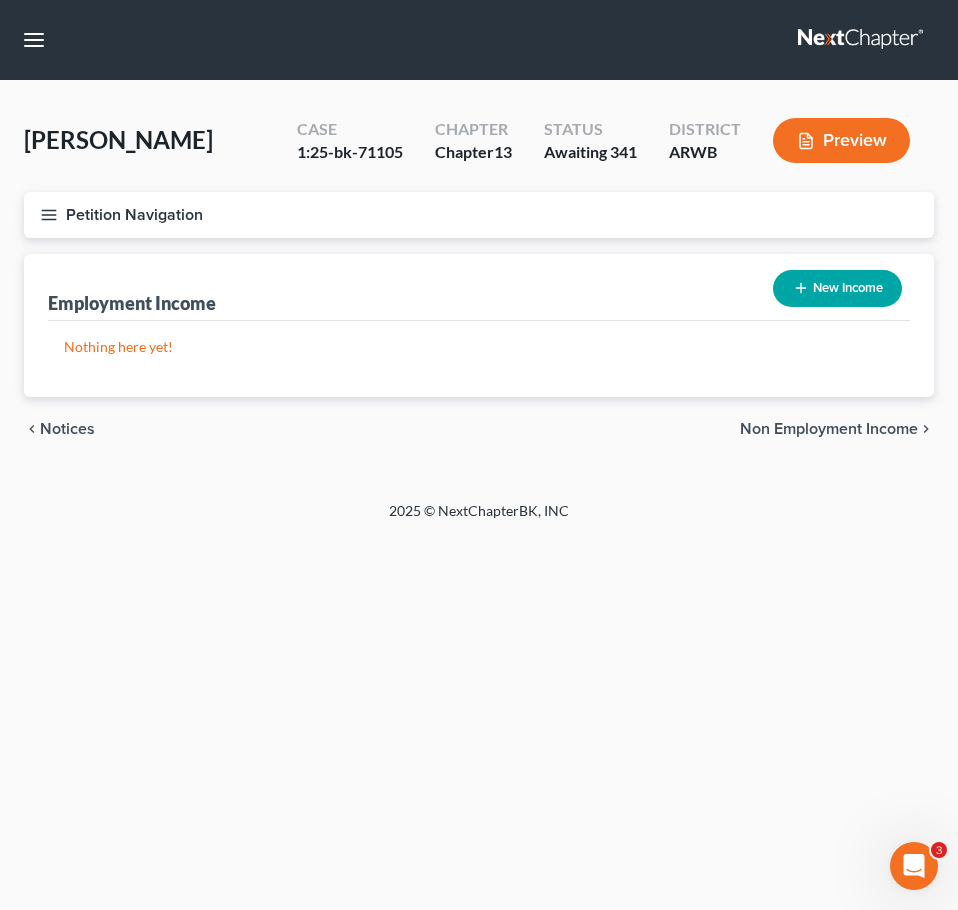 click on "Non Employment Income" at bounding box center [829, 429] 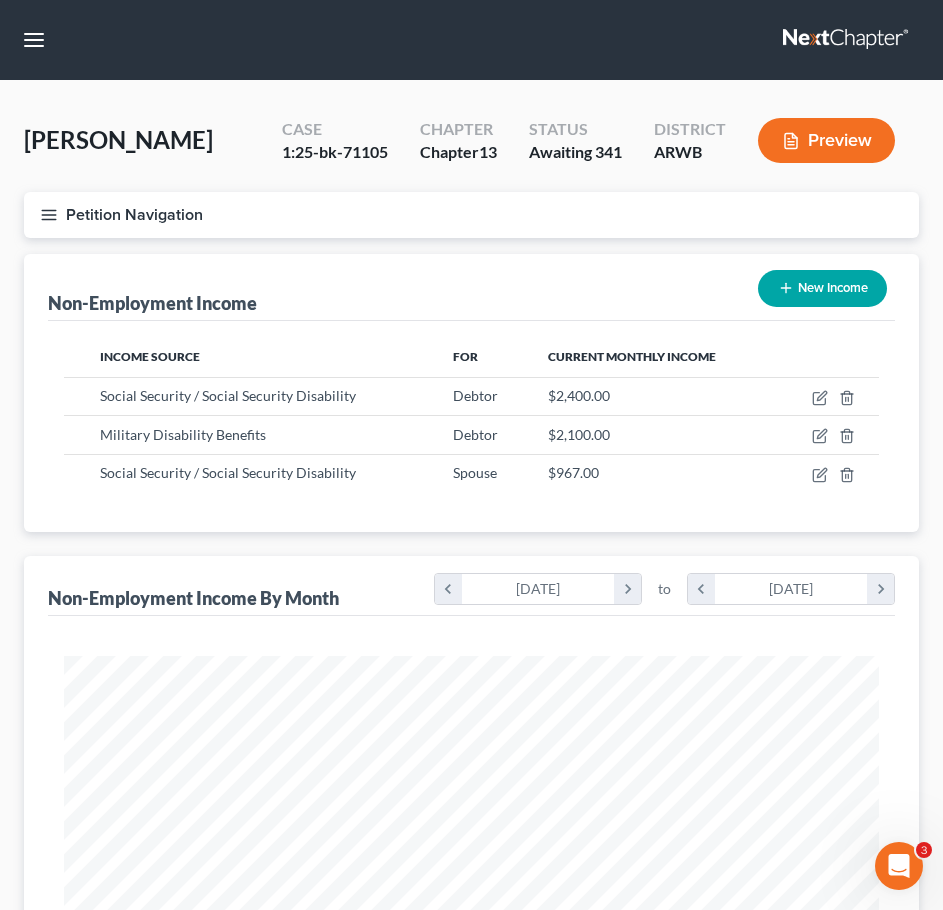 scroll, scrollTop: 999593, scrollLeft: 999145, axis: both 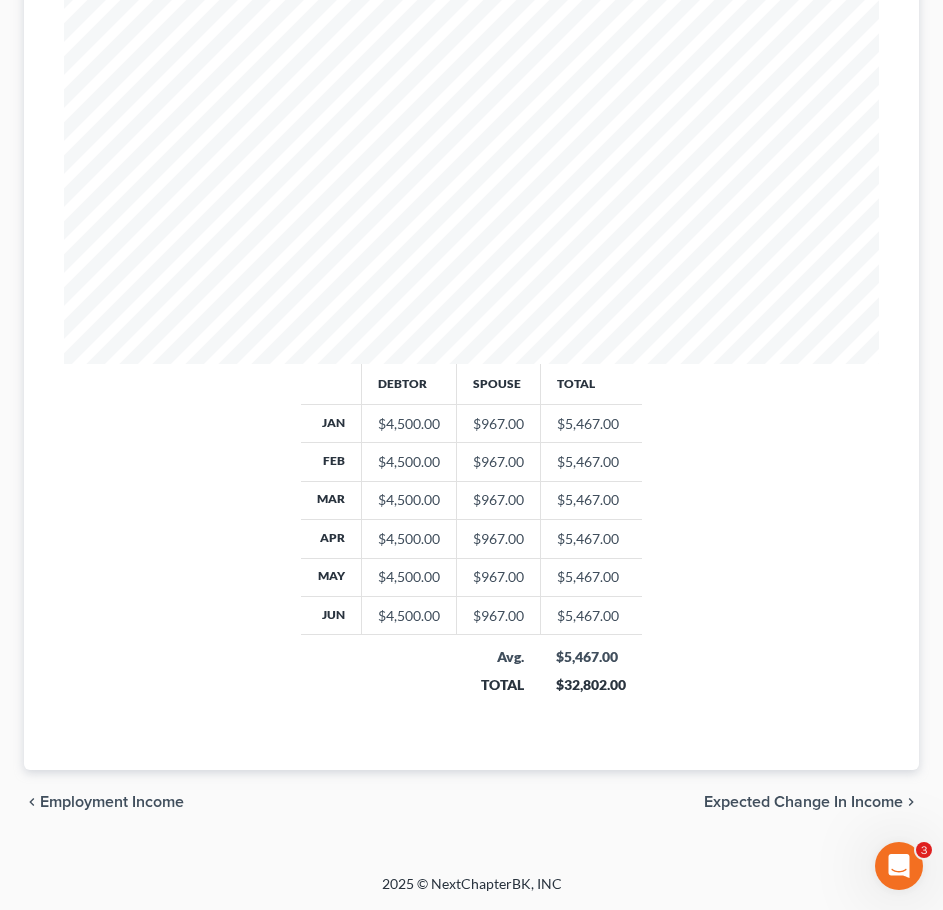 click on "Expected Change in Income" at bounding box center [803, 802] 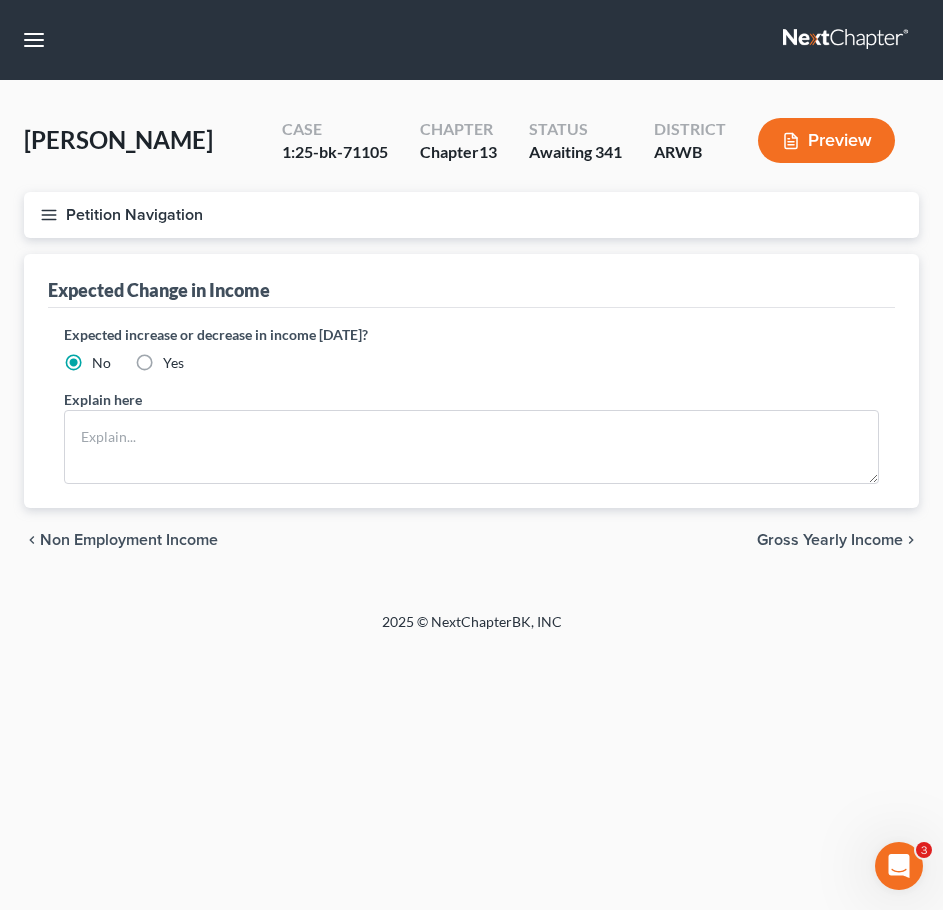 scroll, scrollTop: 0, scrollLeft: 0, axis: both 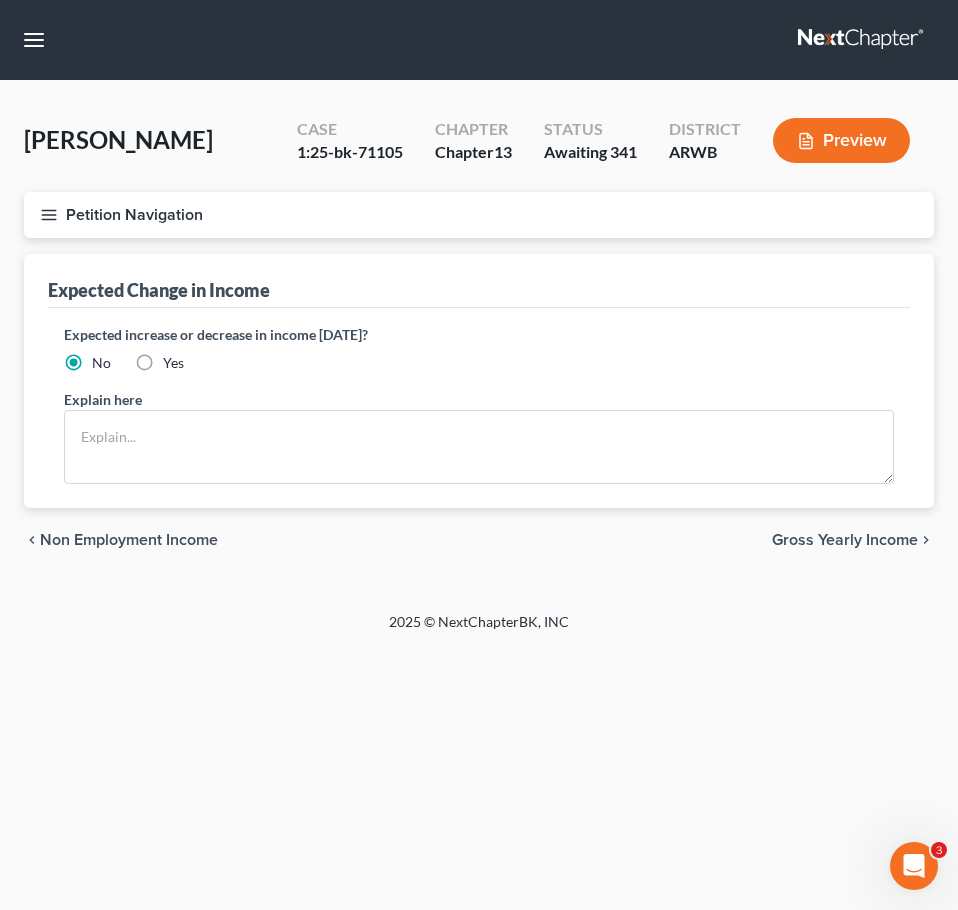 click on "Gross Yearly Income" at bounding box center [845, 540] 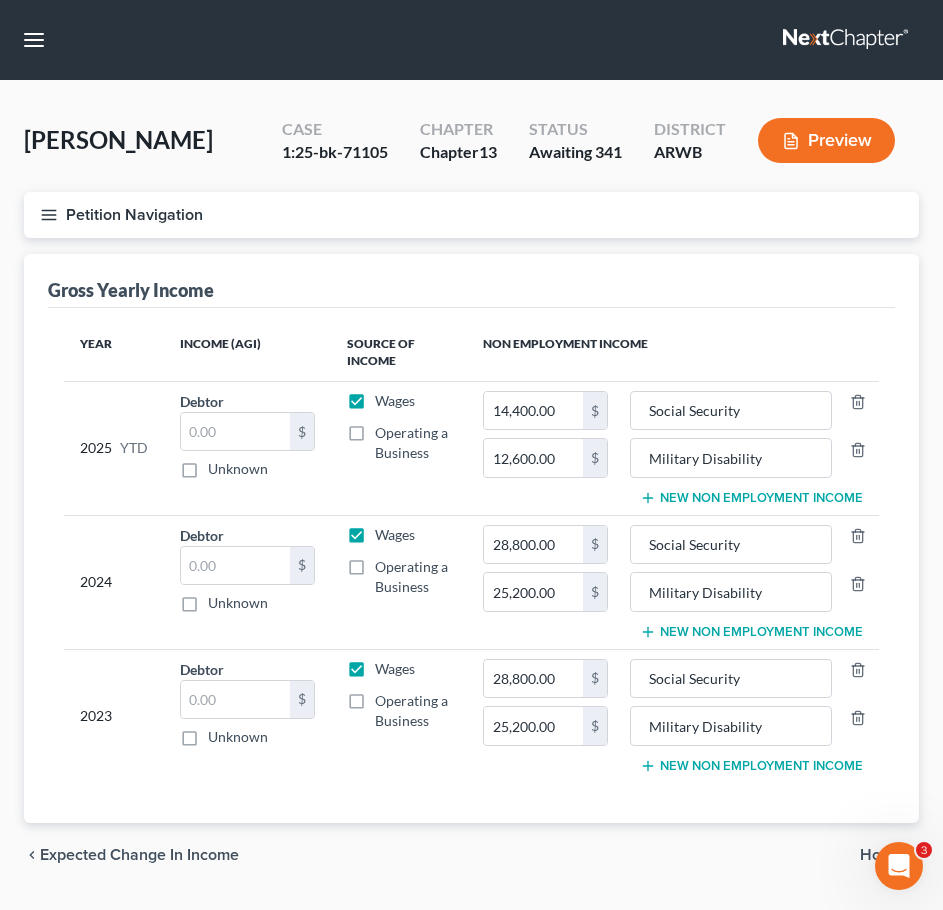 scroll, scrollTop: 53, scrollLeft: 0, axis: vertical 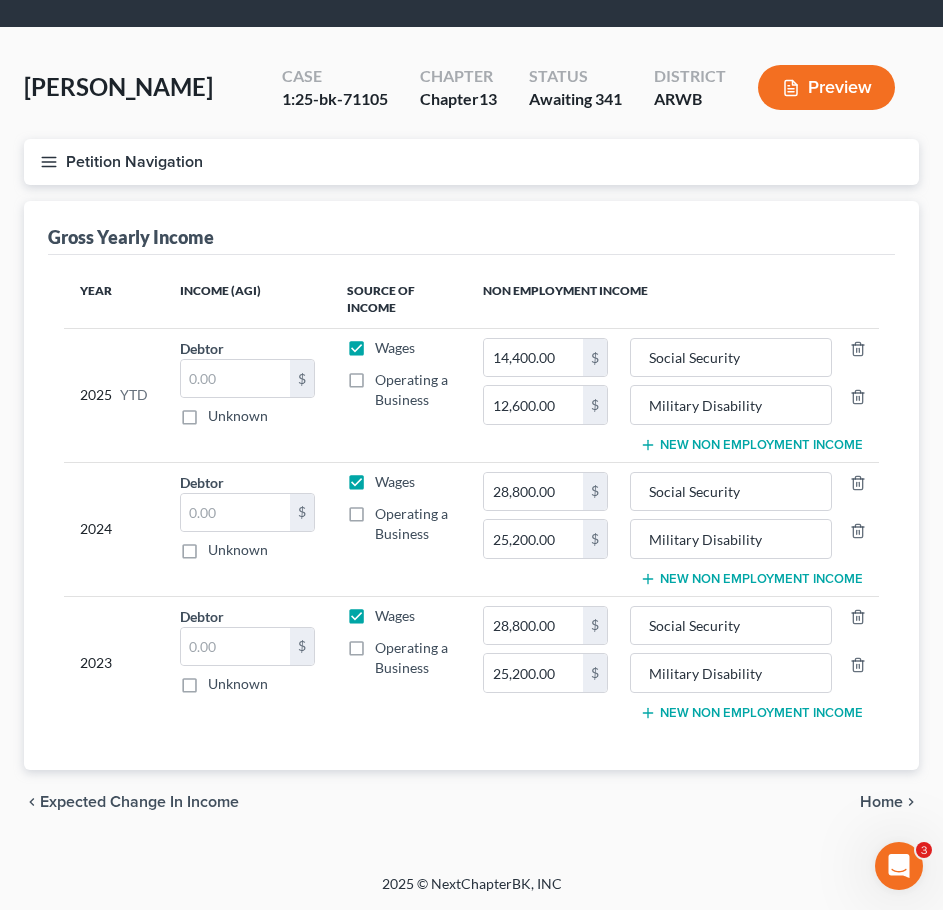 click on "Home" at bounding box center (881, 802) 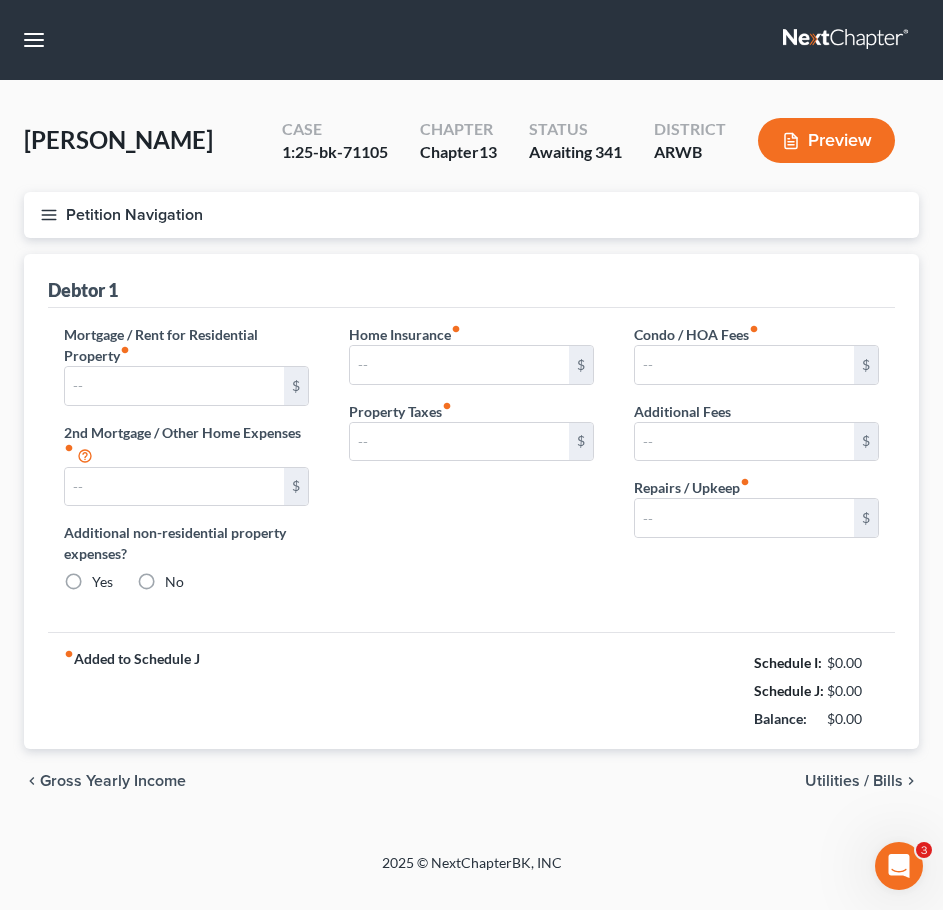 scroll, scrollTop: 0, scrollLeft: 0, axis: both 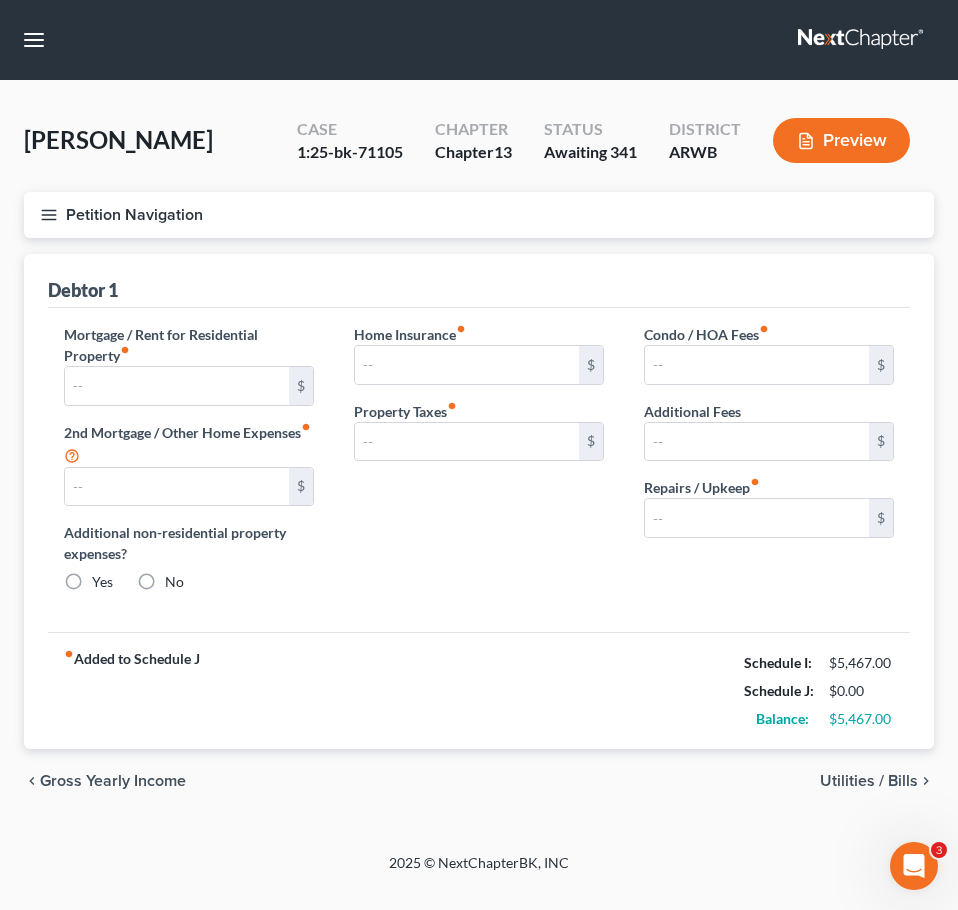 type on "0.00" 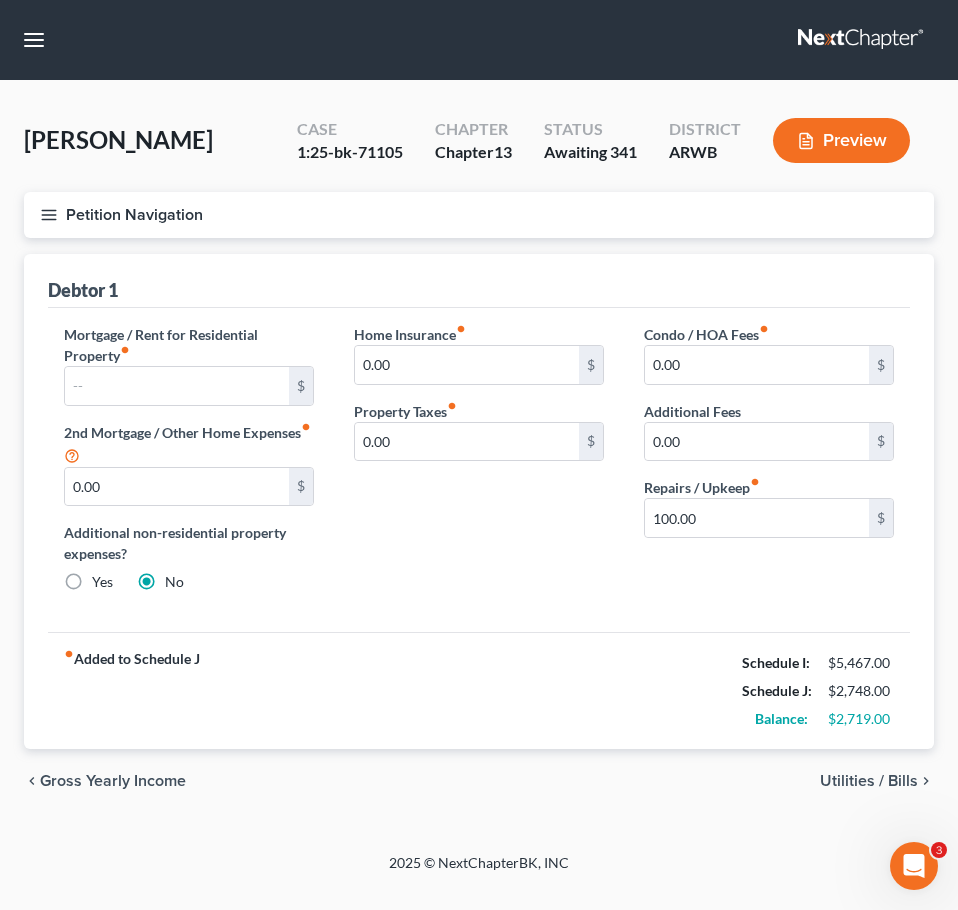 click on "Utilities / Bills" at bounding box center (869, 781) 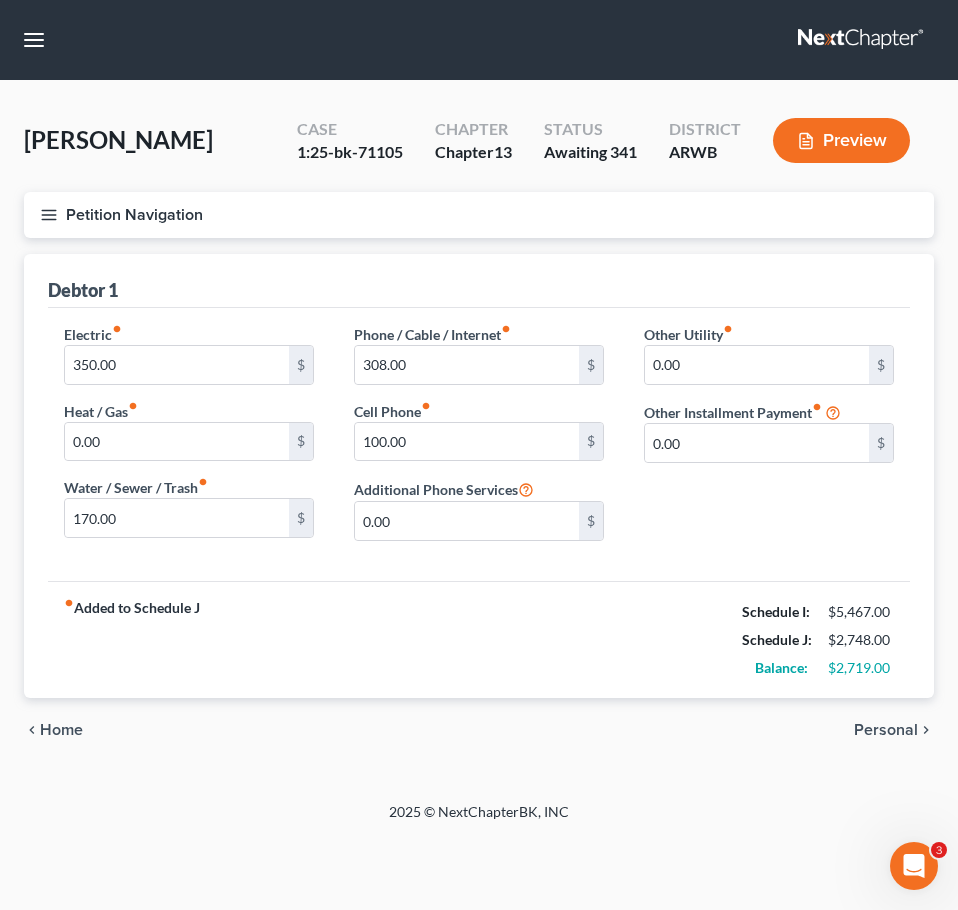 click on "Personal" at bounding box center (886, 730) 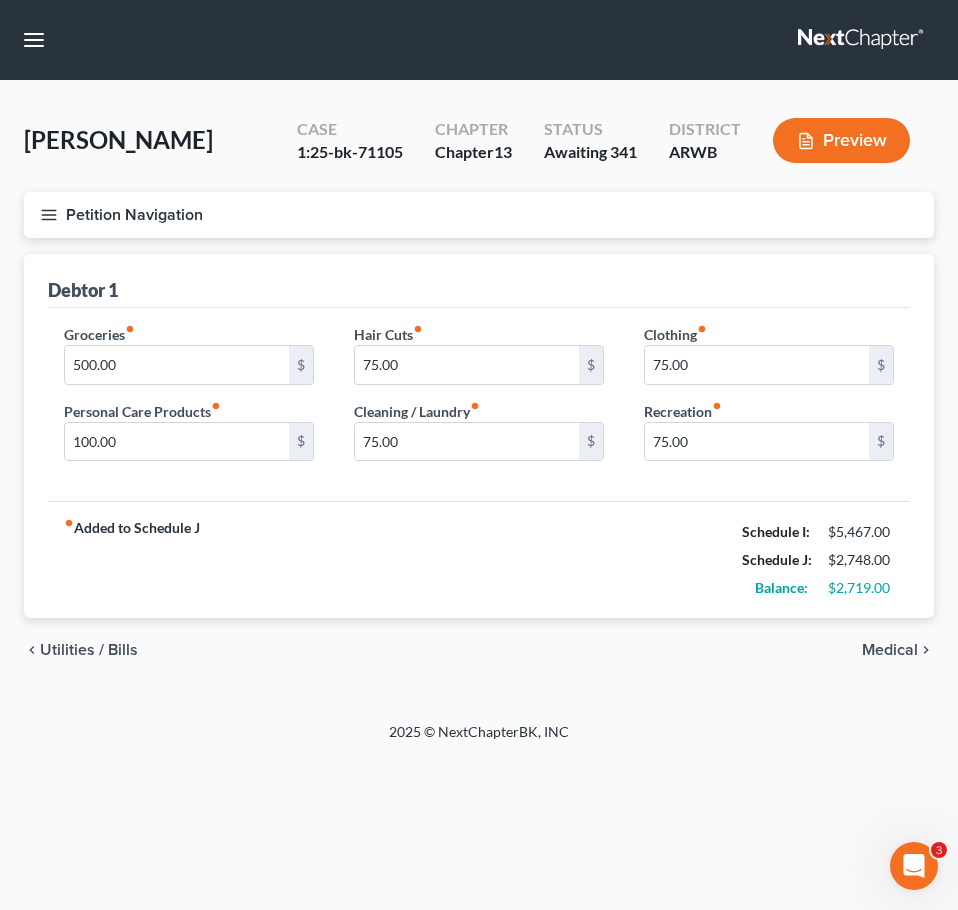 click on "Medical" at bounding box center [890, 650] 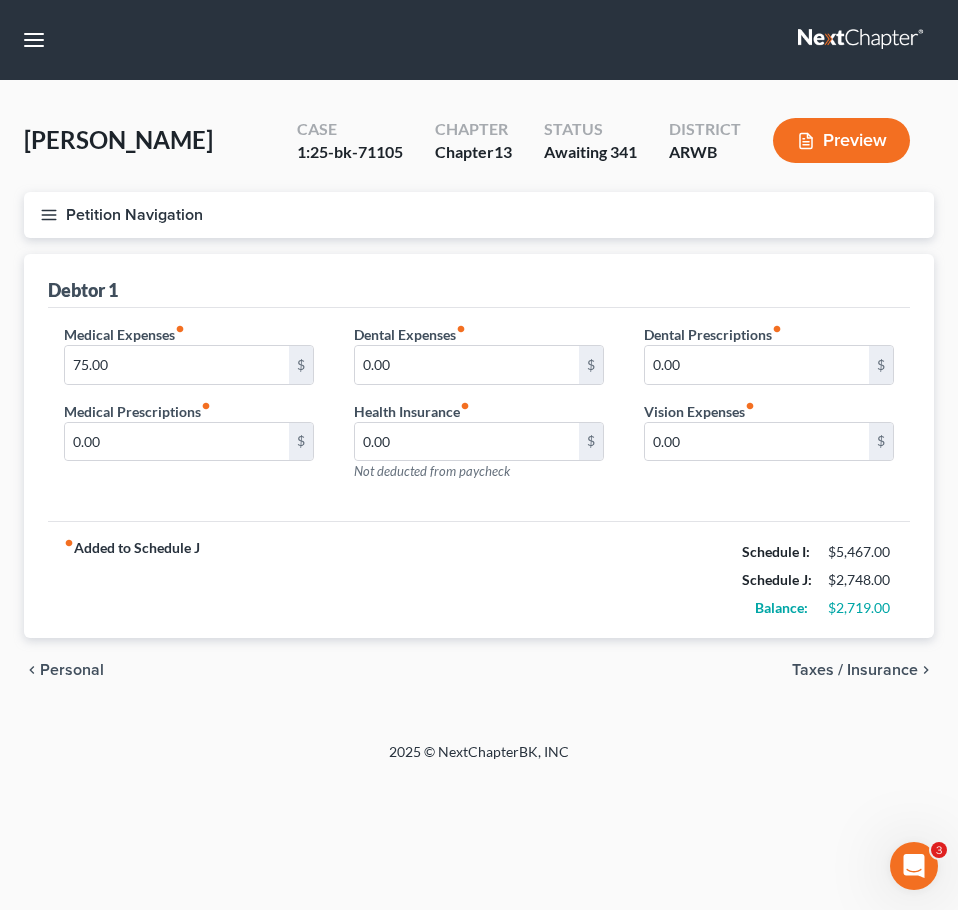 click on "Taxes / Insurance" at bounding box center [855, 670] 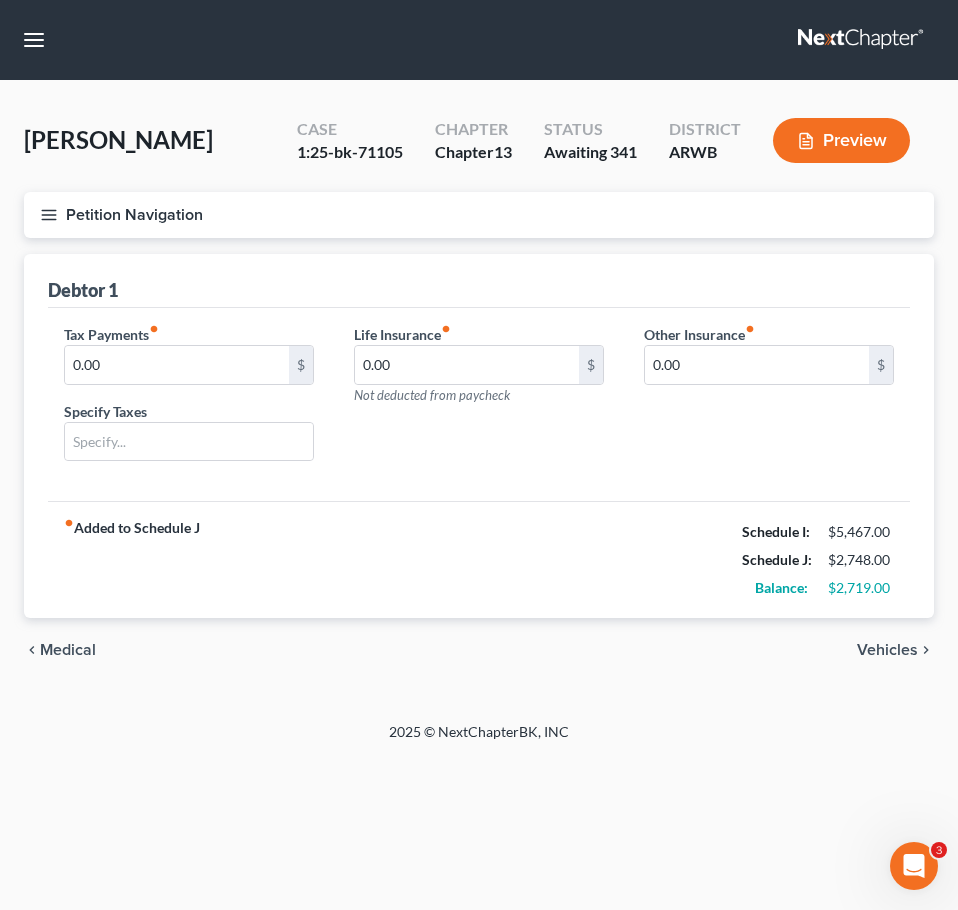 click on "Vehicles" at bounding box center [887, 650] 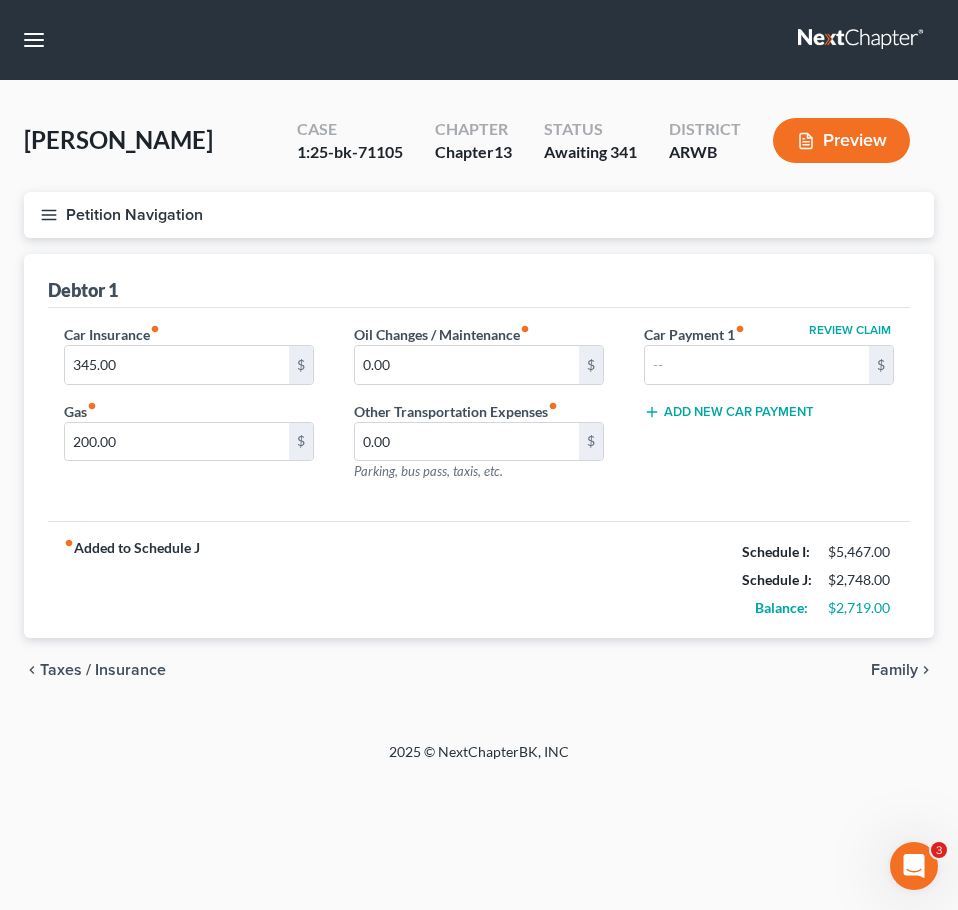 click on "Family" at bounding box center [894, 670] 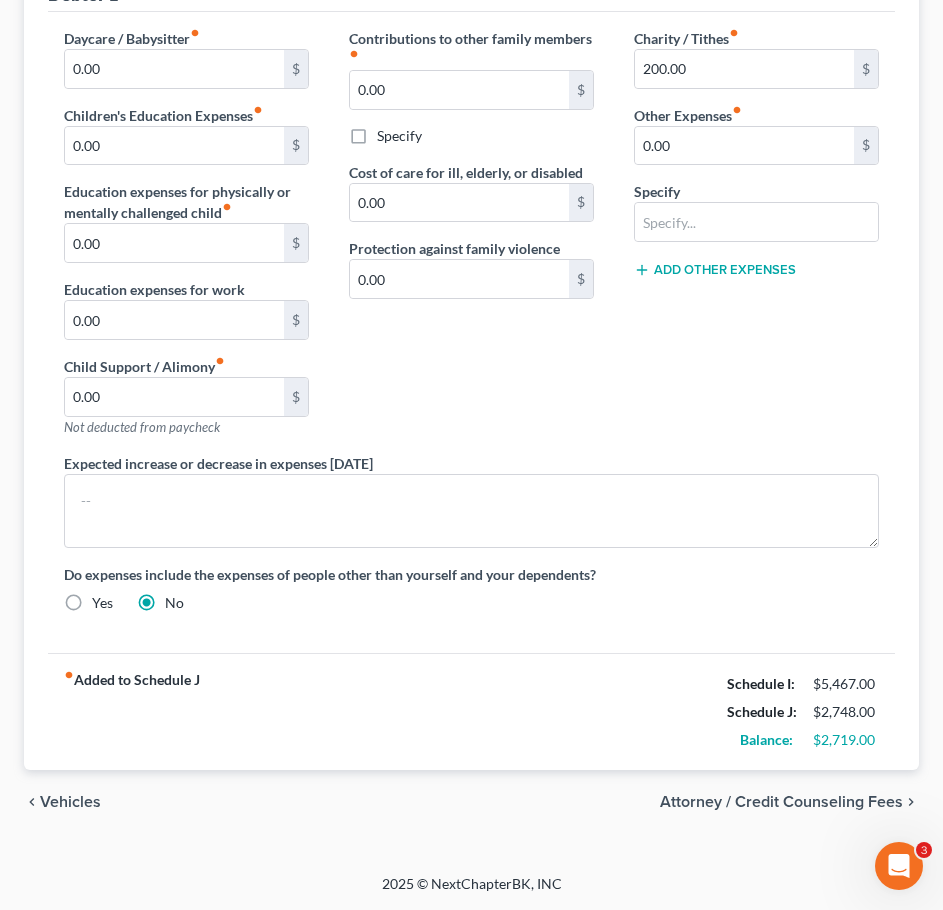 scroll, scrollTop: 0, scrollLeft: 0, axis: both 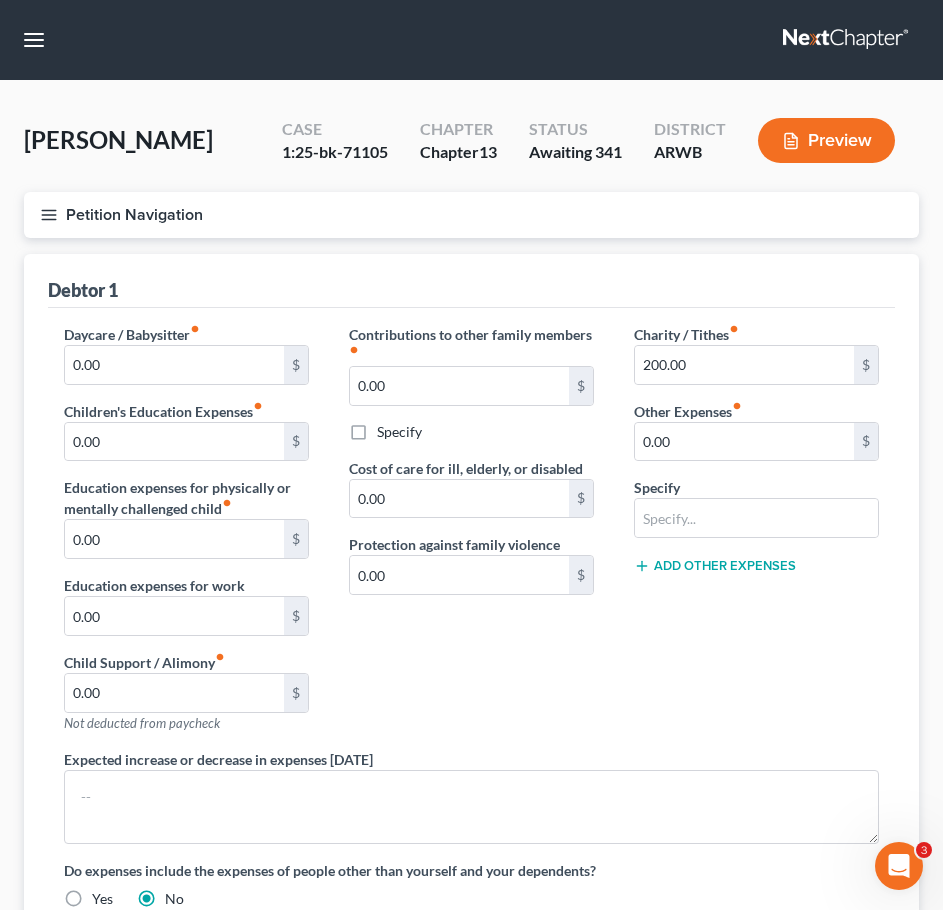 click 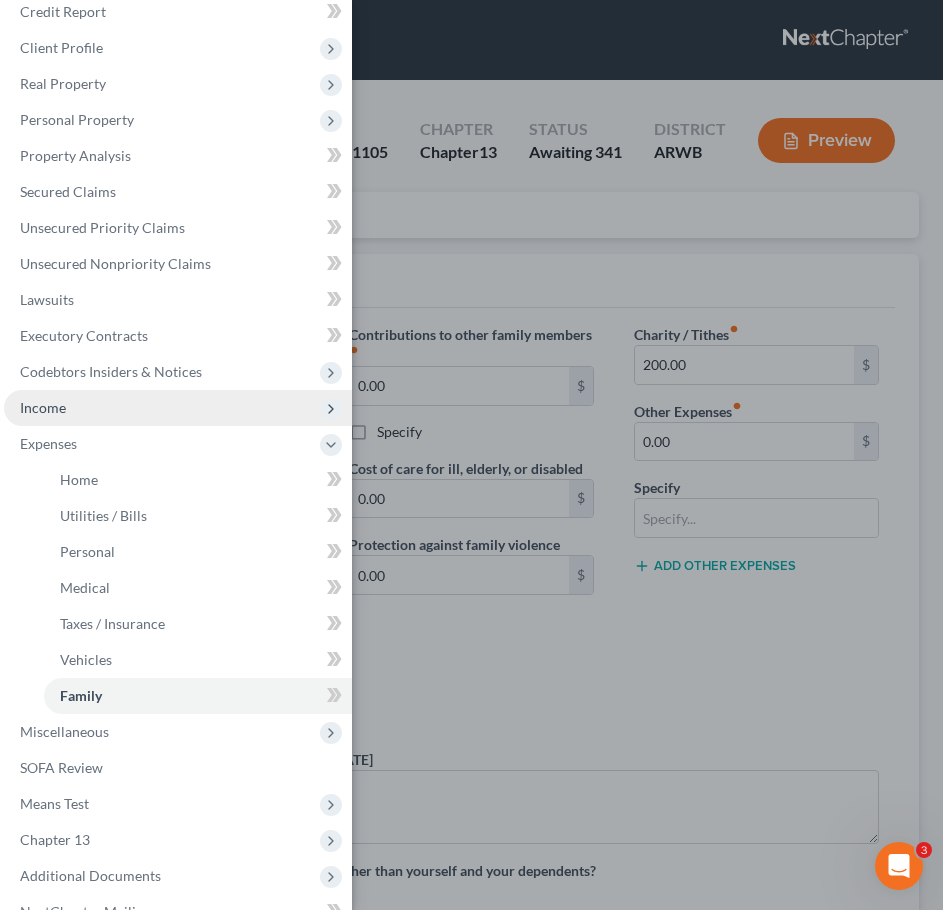 click on "Income" at bounding box center (178, 408) 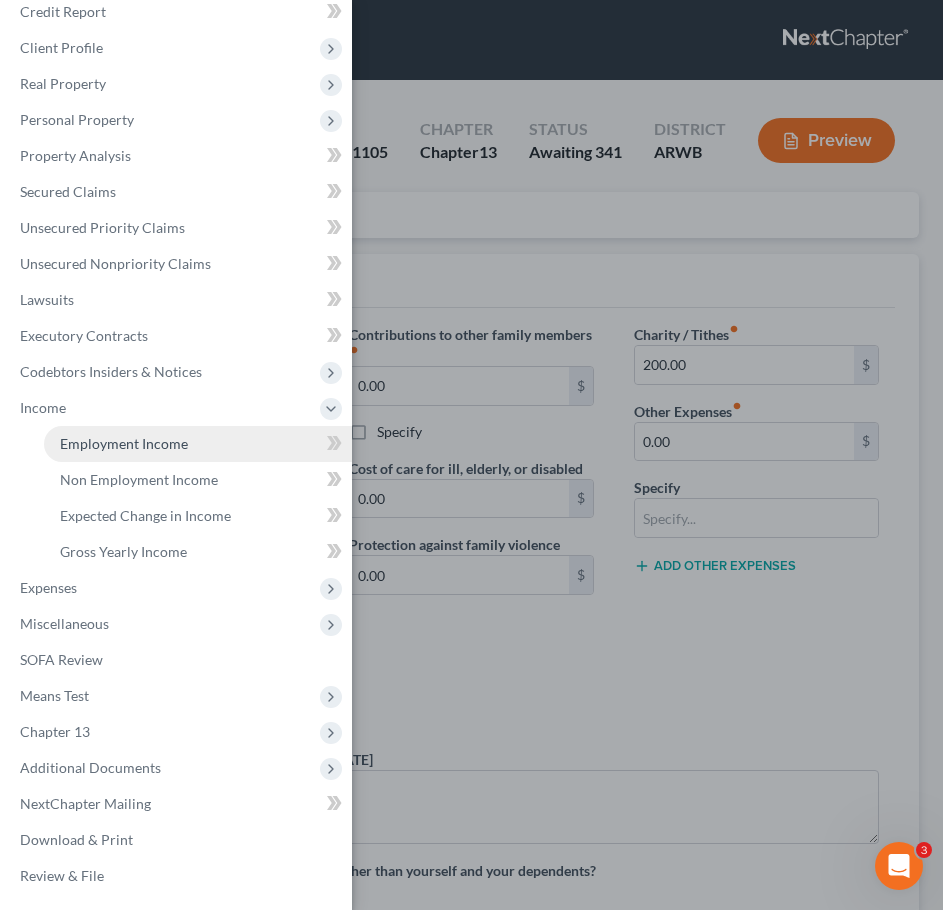 click on "Employment Income" at bounding box center [124, 443] 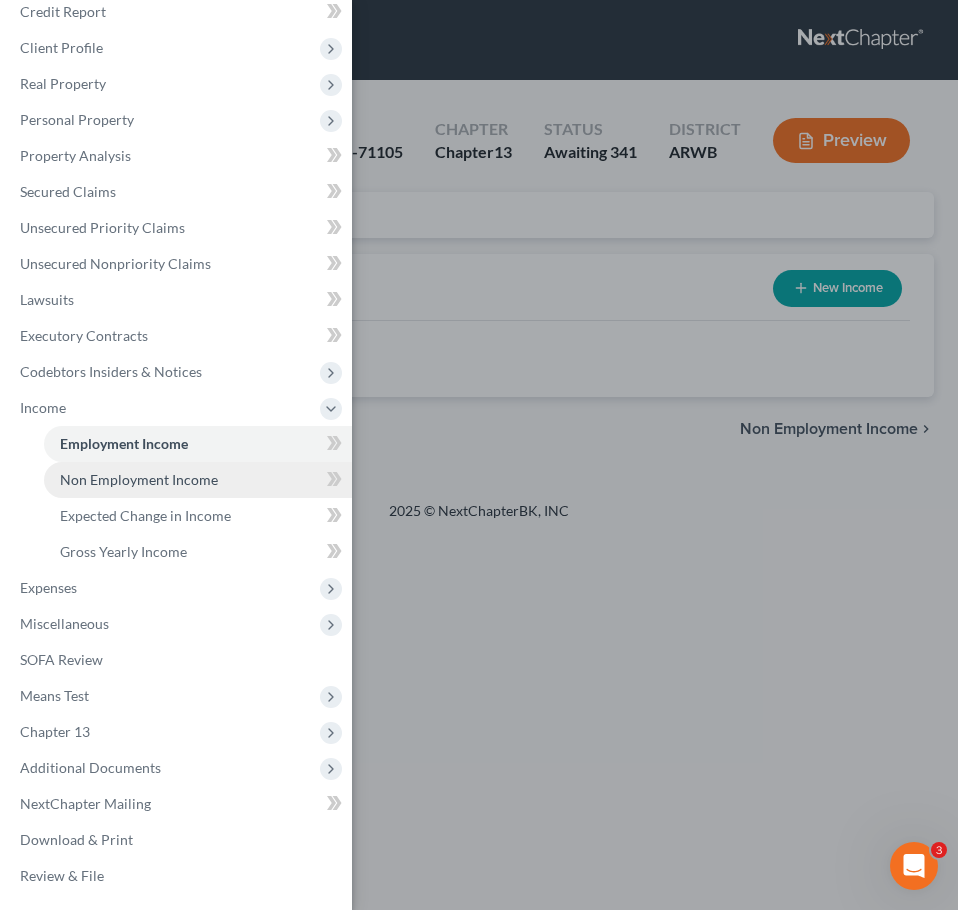 click on "Non Employment Income" at bounding box center [139, 479] 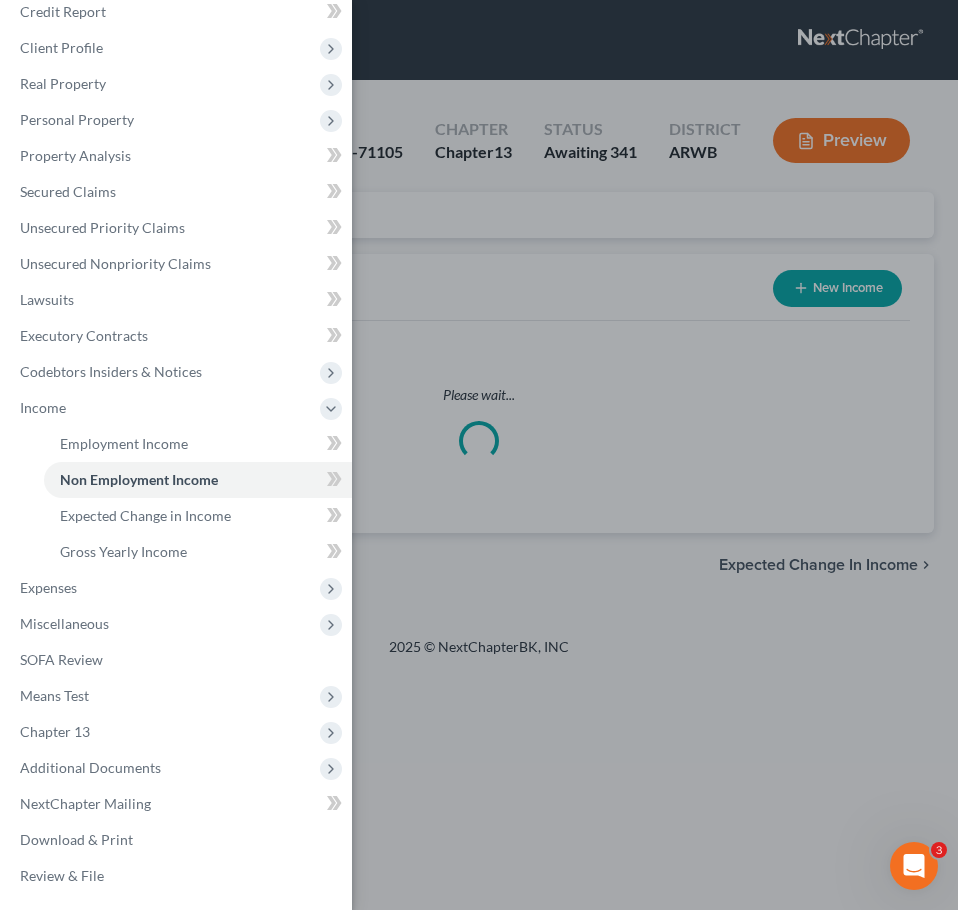 click on "Case Dashboard
Payments
Invoices
Payments
Payments
Credit Report
Client Profile" at bounding box center (479, 455) 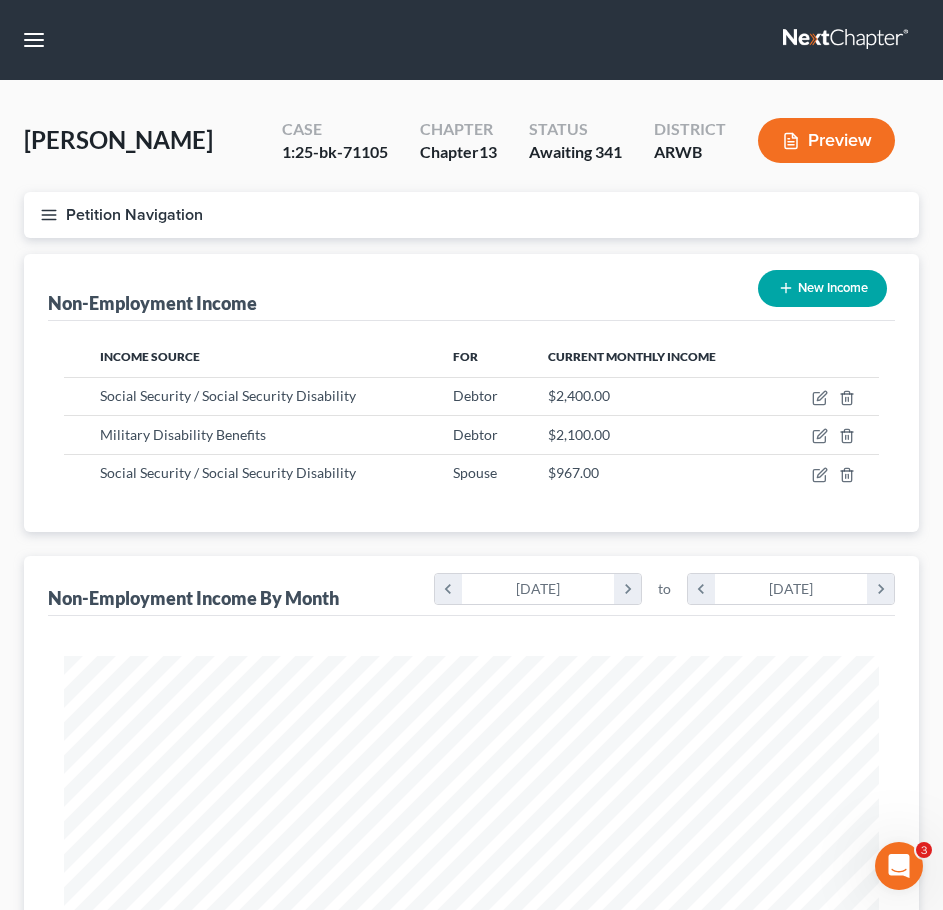 scroll, scrollTop: 999593, scrollLeft: 999145, axis: both 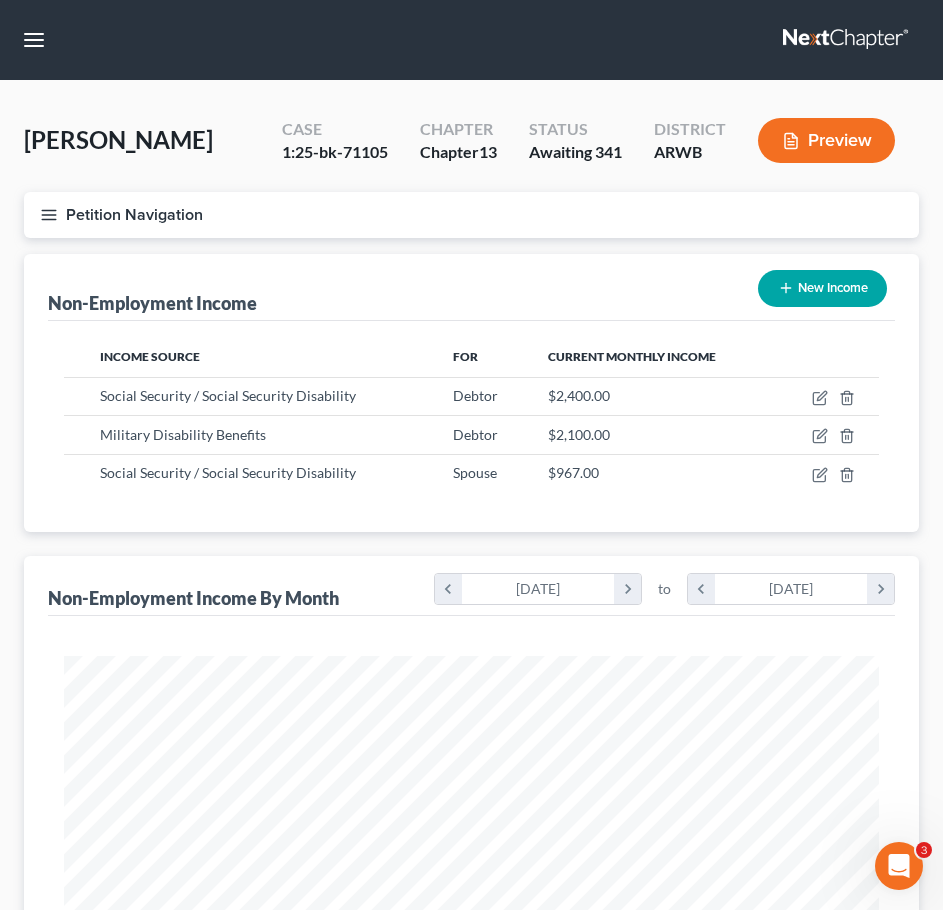 click 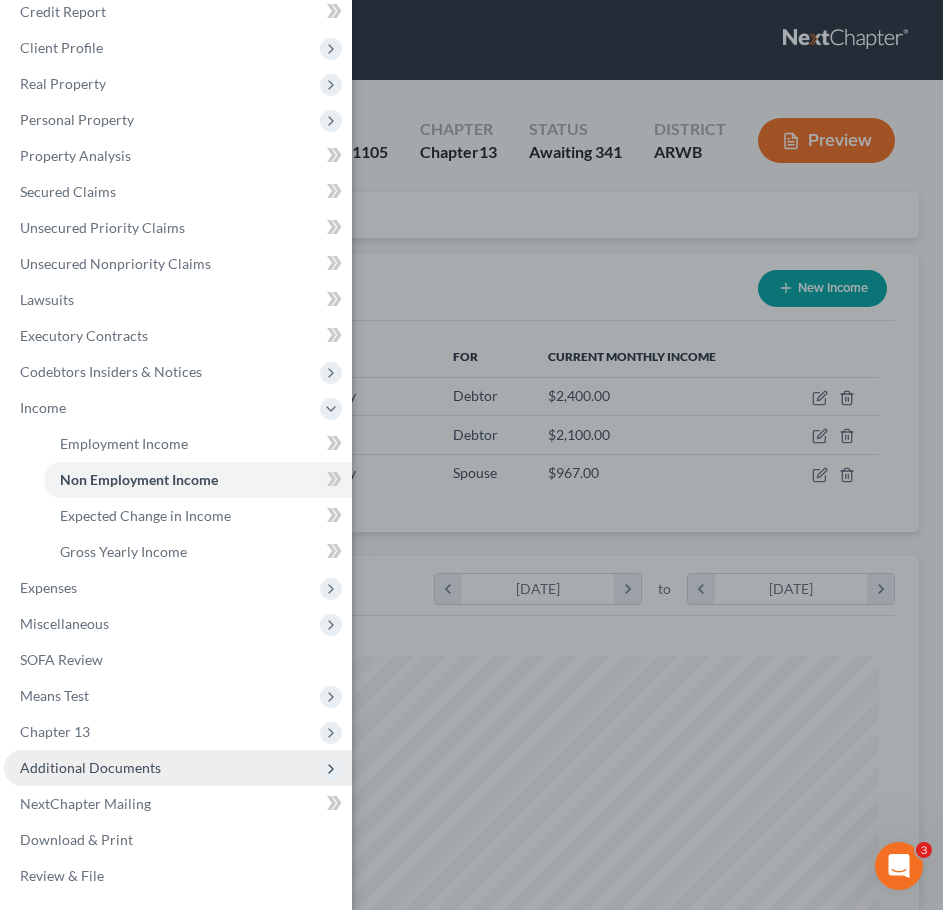 click on "Additional Documents" at bounding box center (178, 768) 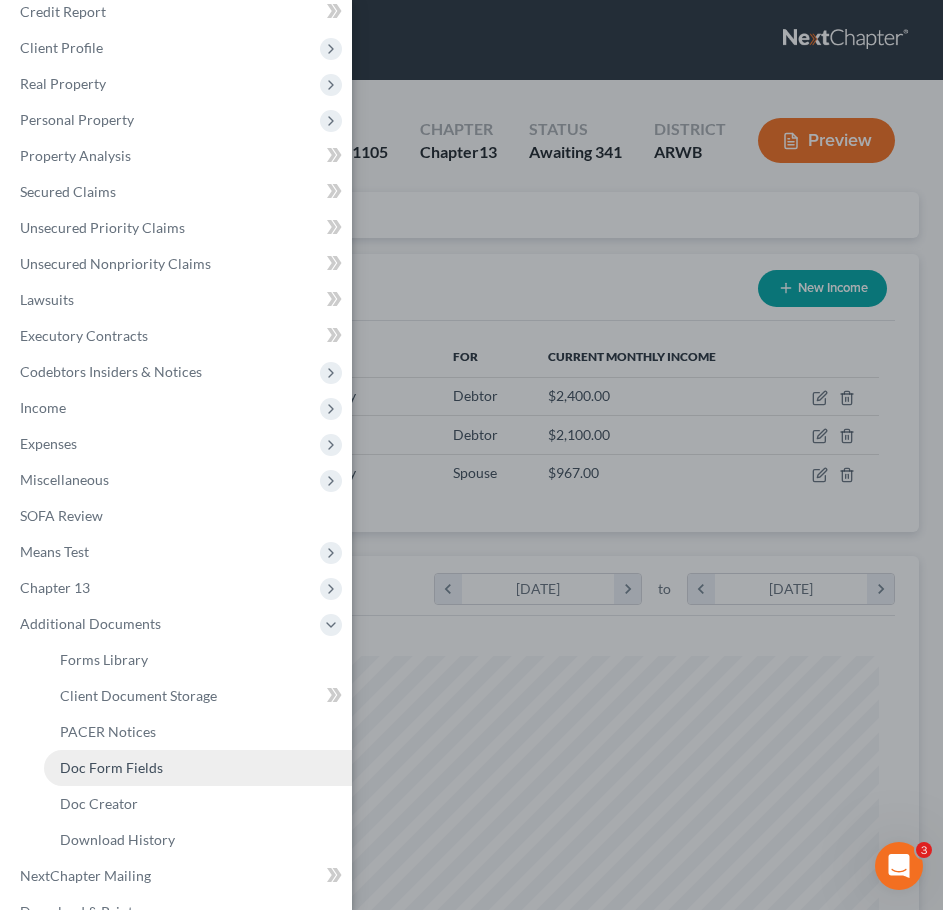 scroll, scrollTop: 165, scrollLeft: 0, axis: vertical 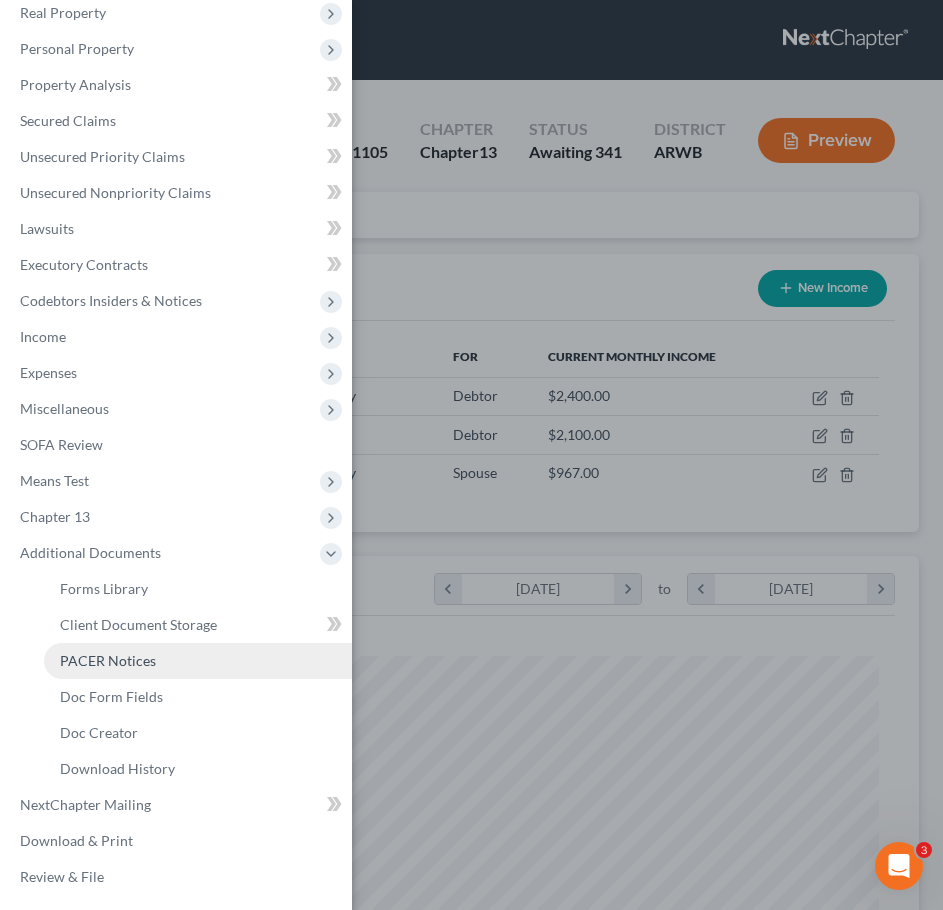 click on "PACER Notices" at bounding box center (108, 660) 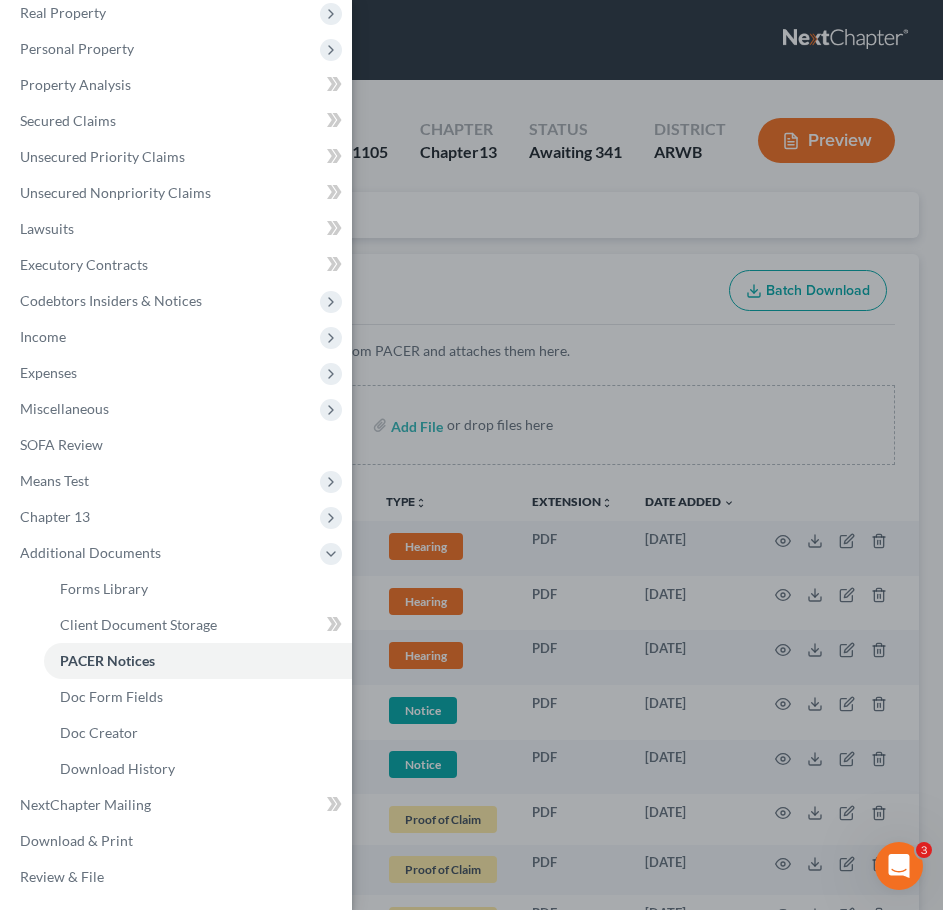 click on "Case Dashboard
Payments
Invoices
Payments
Payments
Credit Report
Client Profile" at bounding box center (471, 455) 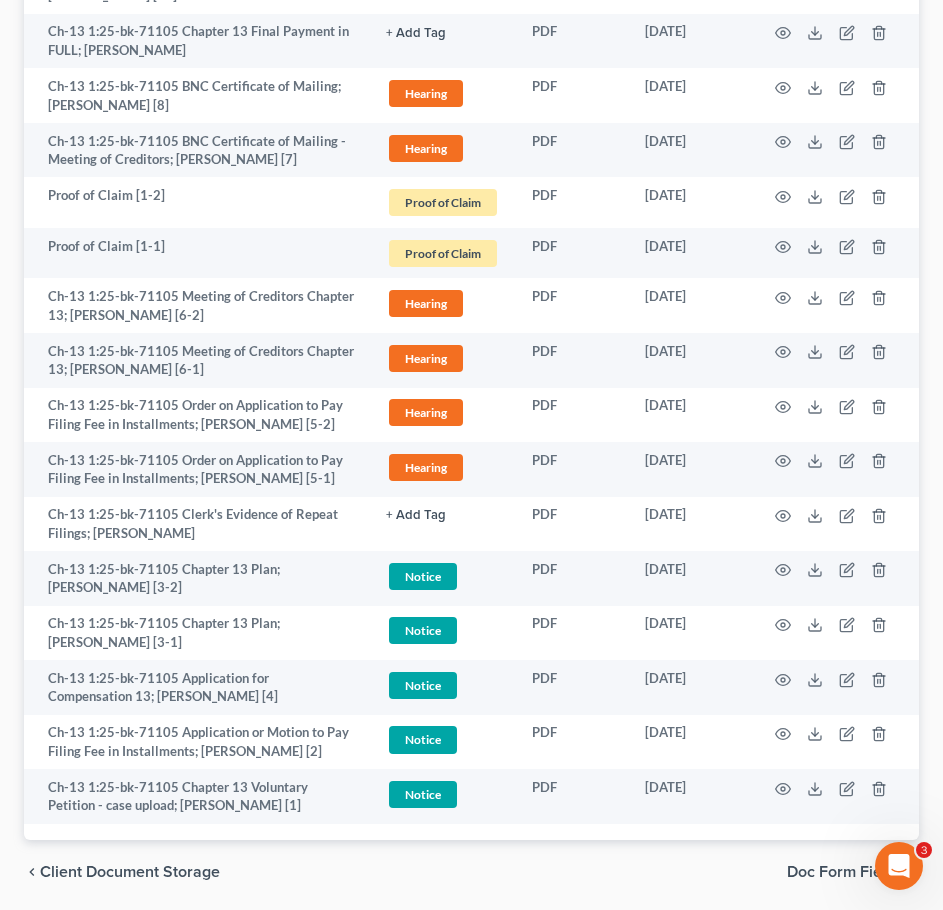 scroll, scrollTop: 1038, scrollLeft: 0, axis: vertical 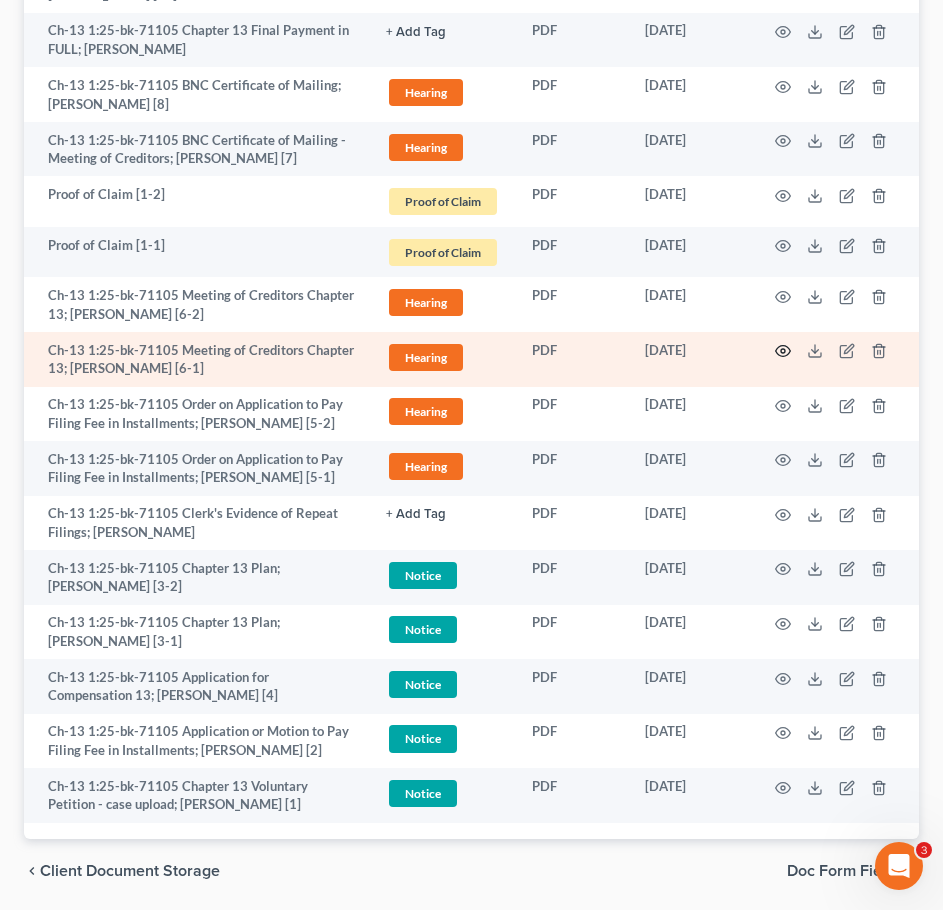 click 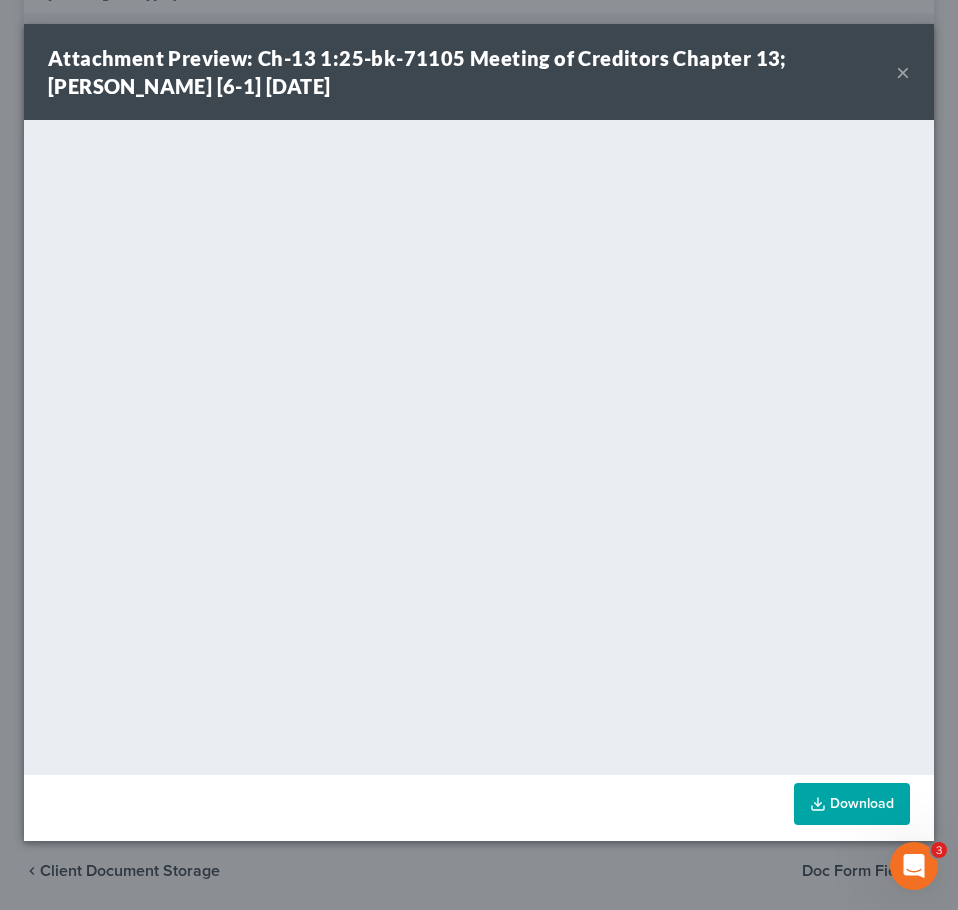 click on "×" at bounding box center [903, 72] 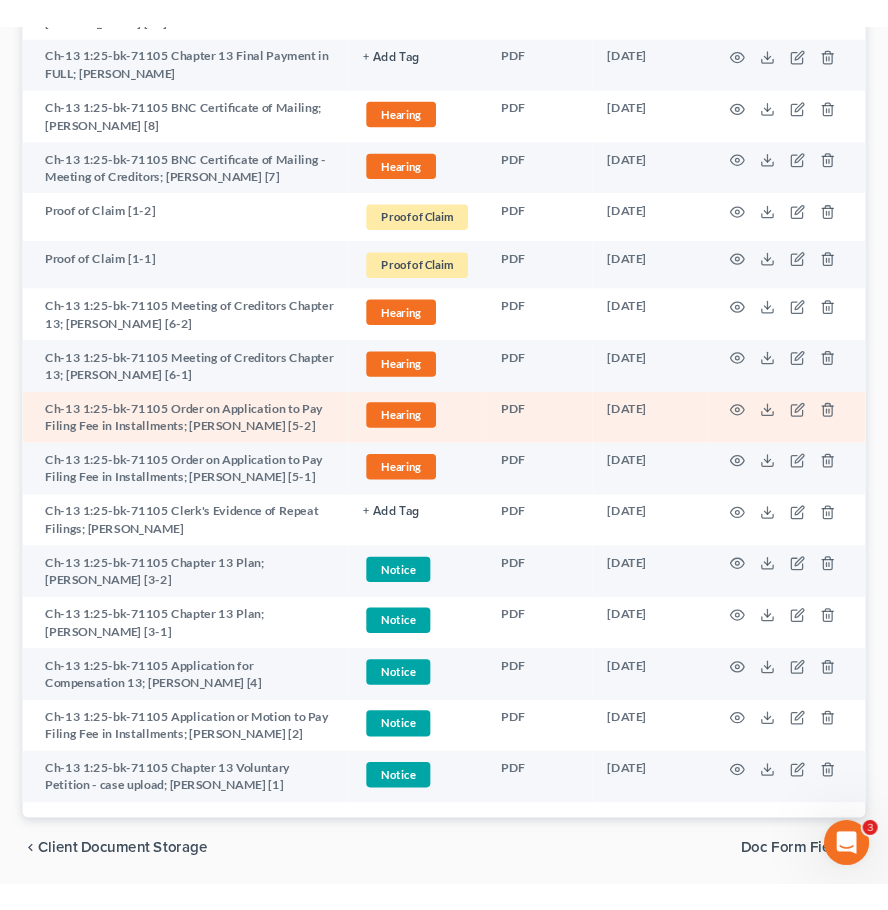 scroll, scrollTop: 0, scrollLeft: 0, axis: both 